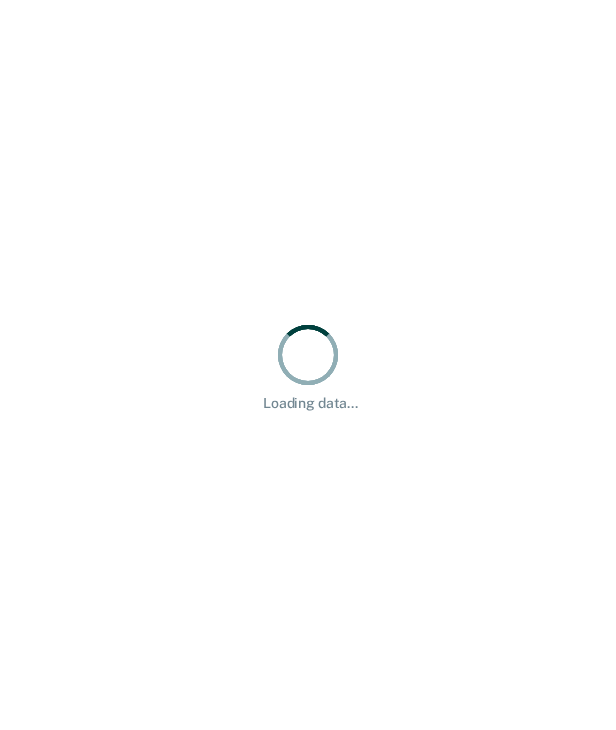 scroll, scrollTop: 0, scrollLeft: 0, axis: both 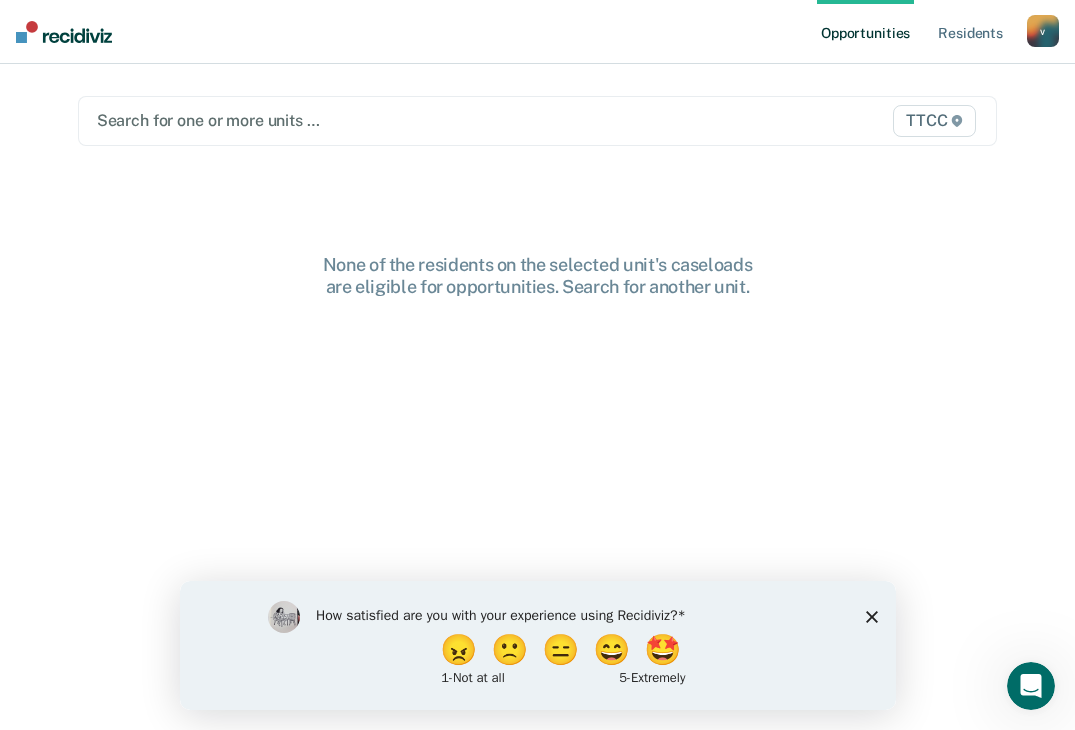 click 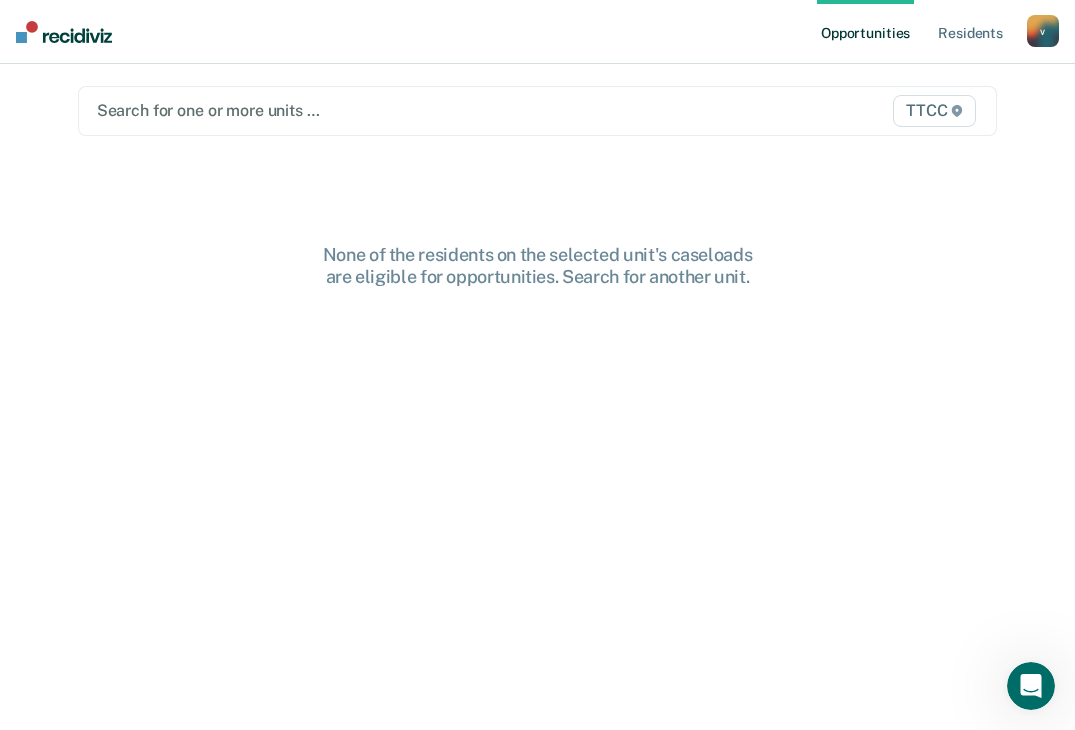 scroll, scrollTop: 0, scrollLeft: 0, axis: both 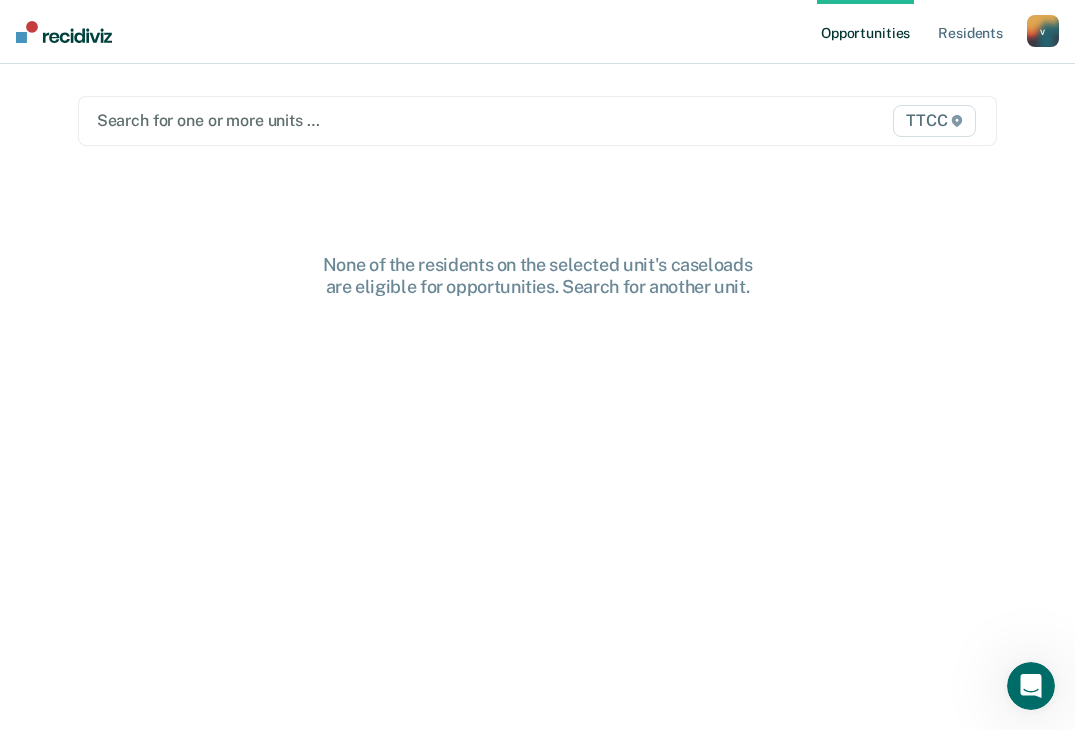 click at bounding box center [405, 120] 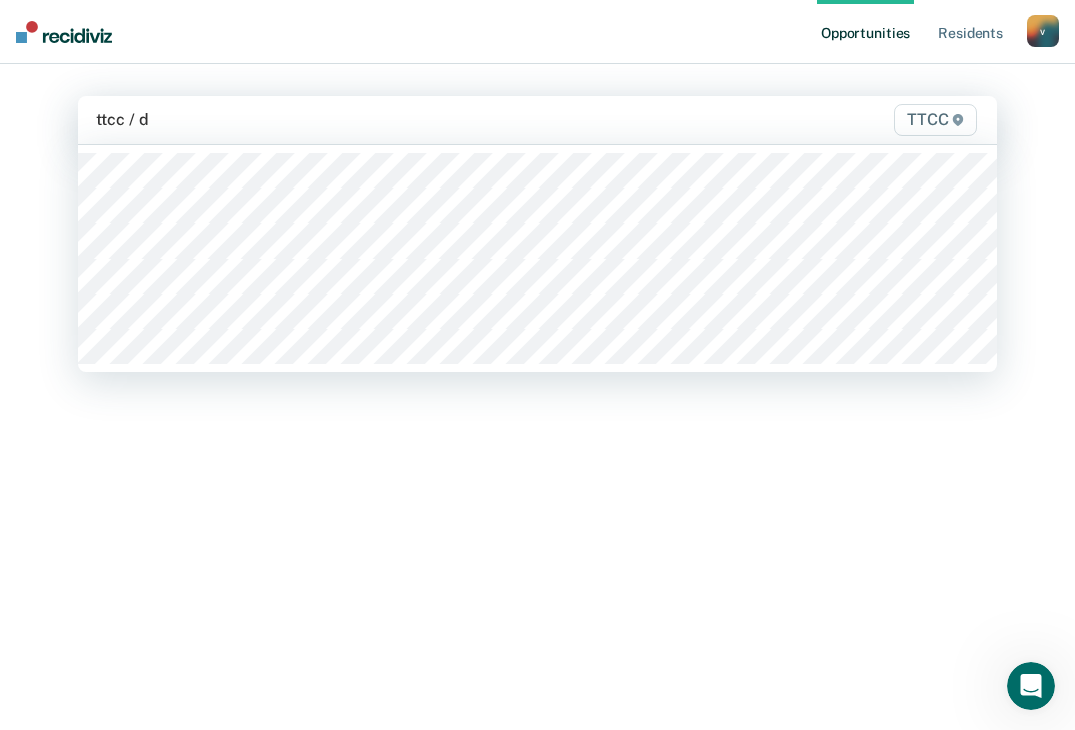 type on "ttcc / da" 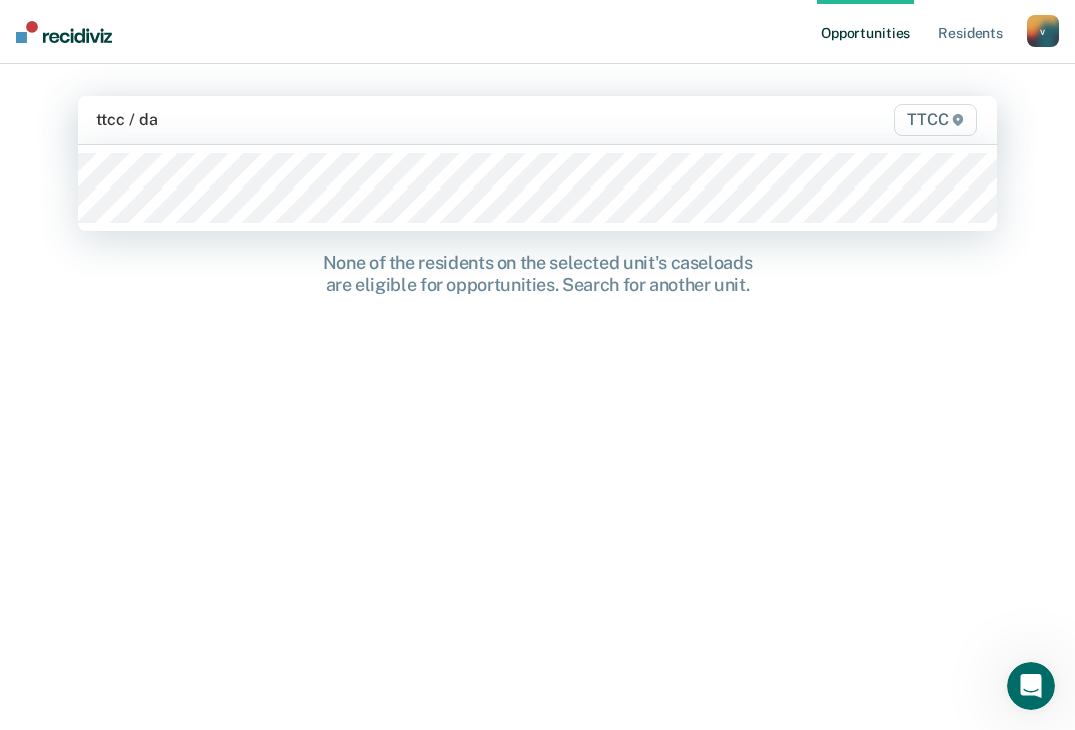 type 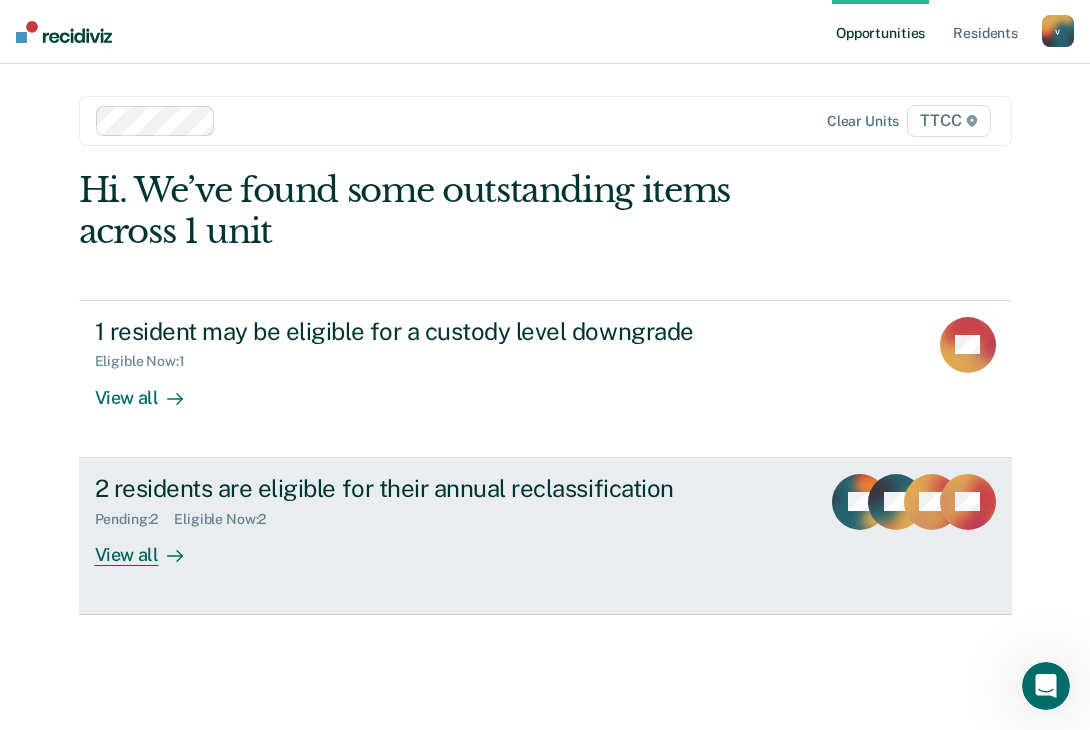 click on "Pending :  2 Eligible Now :  2" at bounding box center (446, 515) 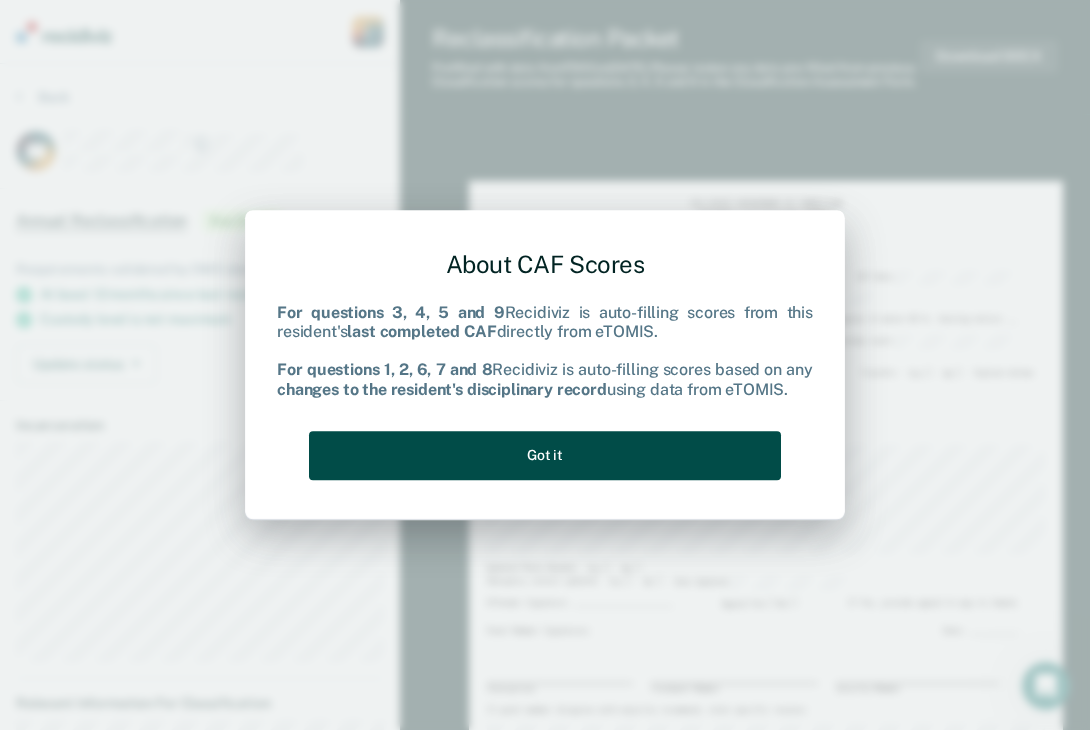click on "Got it" at bounding box center (545, 455) 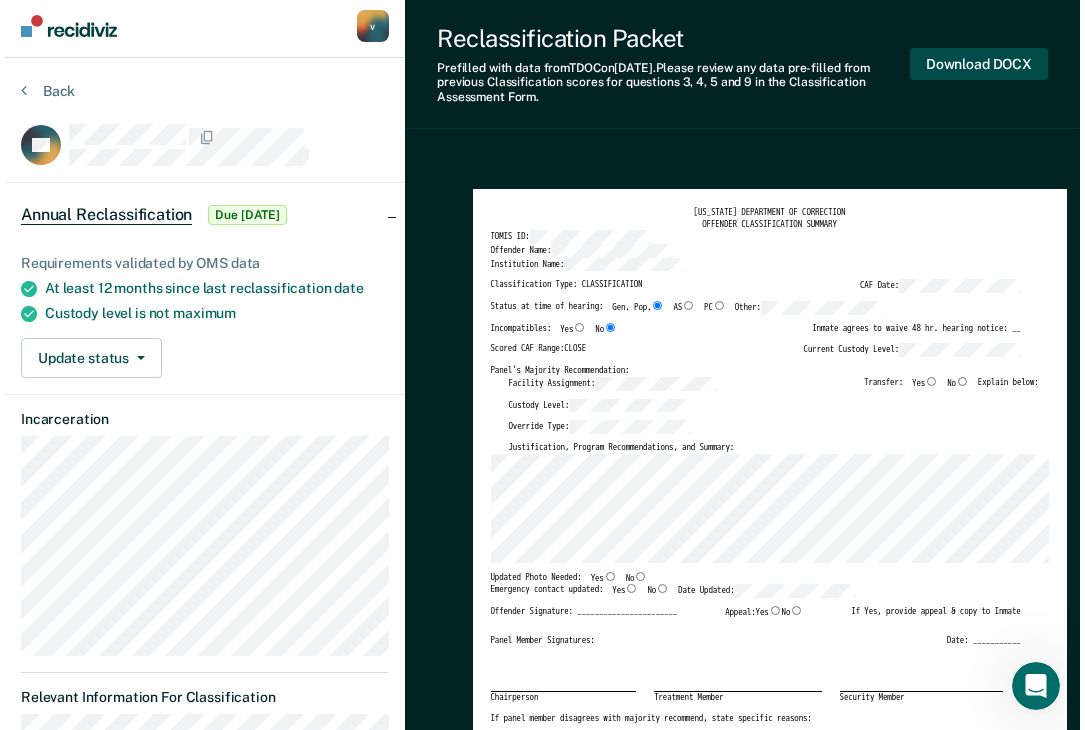 scroll, scrollTop: 0, scrollLeft: 0, axis: both 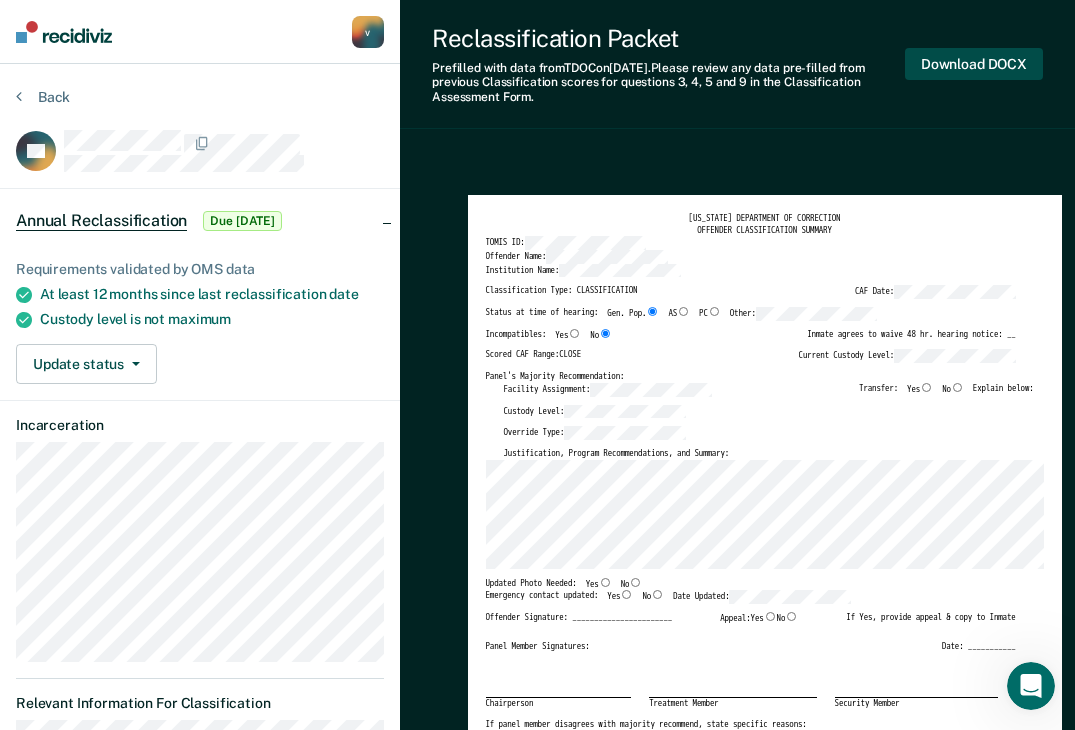 click on "Download DOCX" at bounding box center [974, 64] 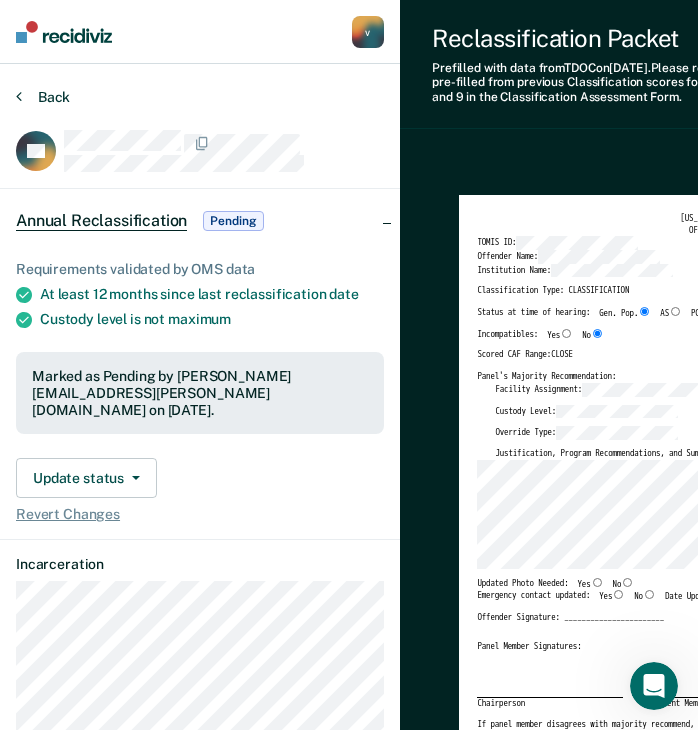 click on "Back" at bounding box center [43, 97] 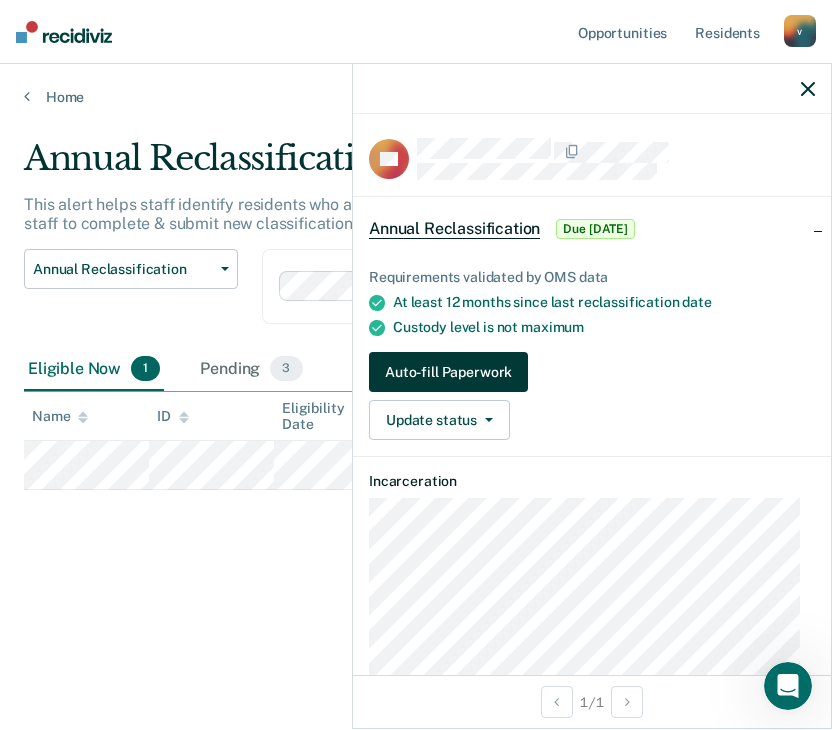 click on "Auto-fill Paperwork" at bounding box center [448, 372] 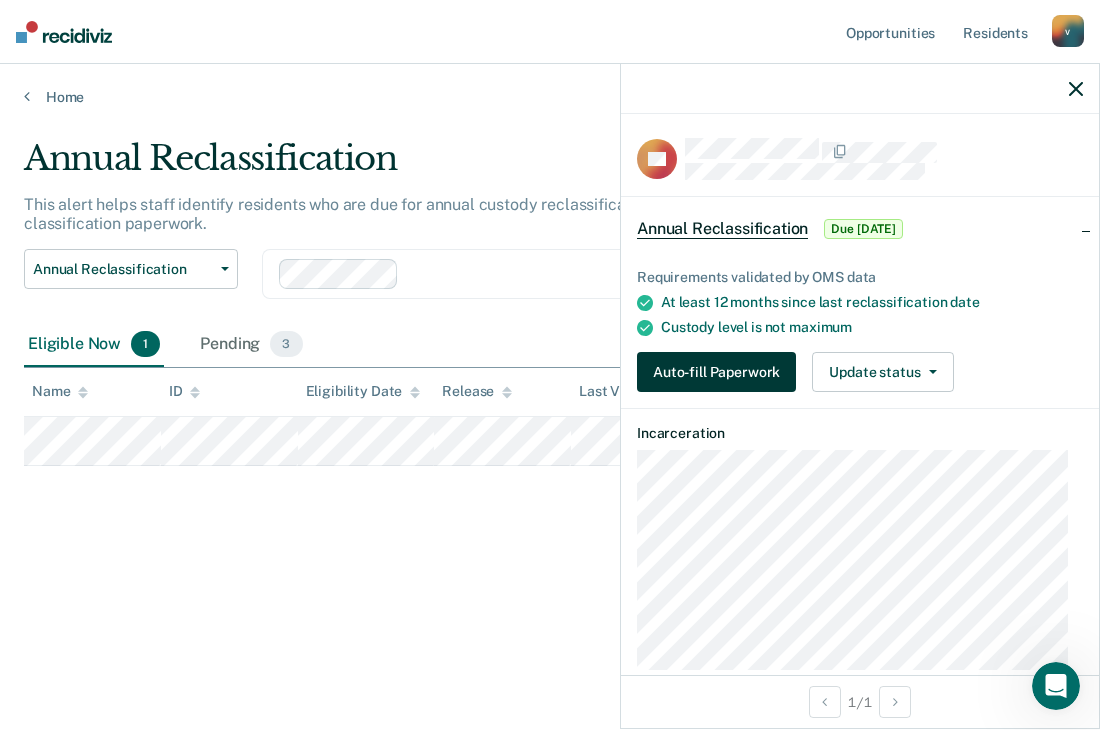click on "Auto-fill Paperwork" at bounding box center (716, 372) 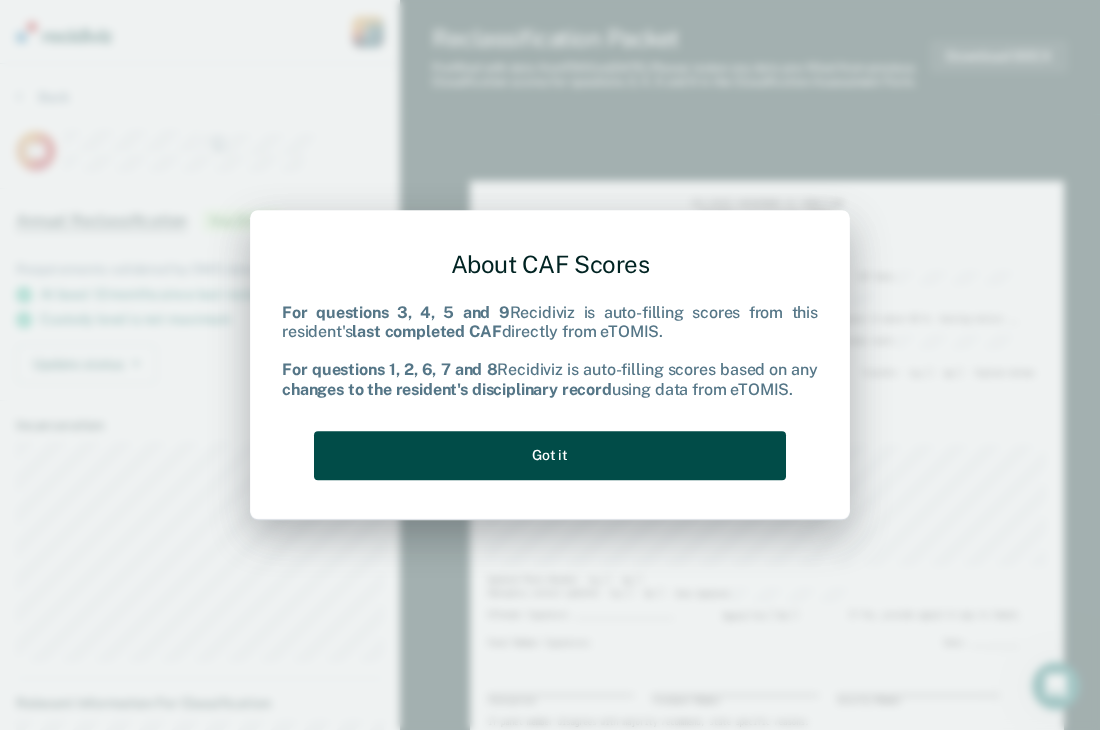 click on "Got it" at bounding box center [550, 455] 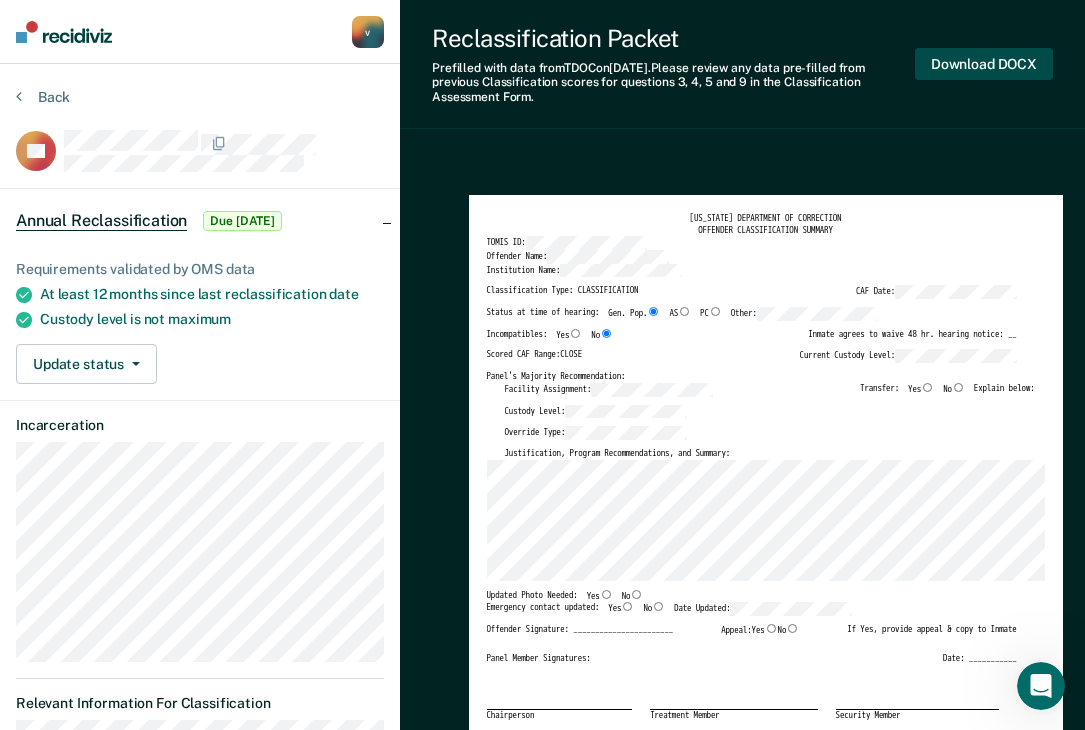 click on "Download DOCX" at bounding box center [984, 64] 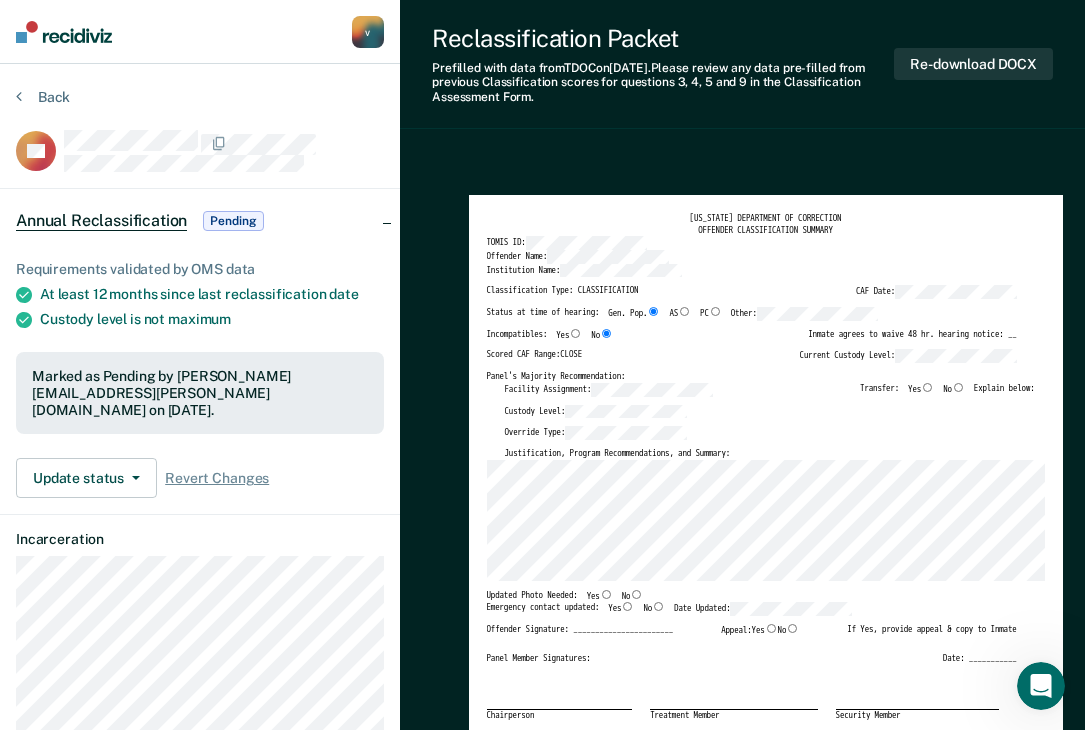 click on "Reclassification Packet Prefilled with data from  TDOC  on  [DATE] .  Please review any data pre-filled from previous Classification scores for questions 3, 4, 5 and 9 in the Classification Assessment Form. Re-download DOCX [US_STATE] DEPARTMENT OF CORRECTION OFFENDER CLASSIFICATION SUMMARY TOMIS ID:  Offender Name:  Institution Name:  Classification Type: CLASSIFICATION CAF Date:  Status at time of hearing: Gen. Pop. AS PC Other:   Incompatibles: Yes No Inmate agrees to waive 48 hr. hearing notice: __ Scored CAF Range: CLOSE Current Custody Level:  Panel's Majority Recommendation: Facility Assignment: Transfer: Yes No Explain below: Custody Level:  Override Type:  Justification, Program Recommendations, and Summary: Updated Photo Needed: Yes No Emergency contact updated: Yes No Date Updated:  Offender Signature: _______________________ Appeal: Yes No If Yes, provide appeal & copy to Inmate Panel Member Signatures: Date: ___________ Chairperson Treatment Member Security Member Approving Authority: Date   0" at bounding box center (742, 1700) 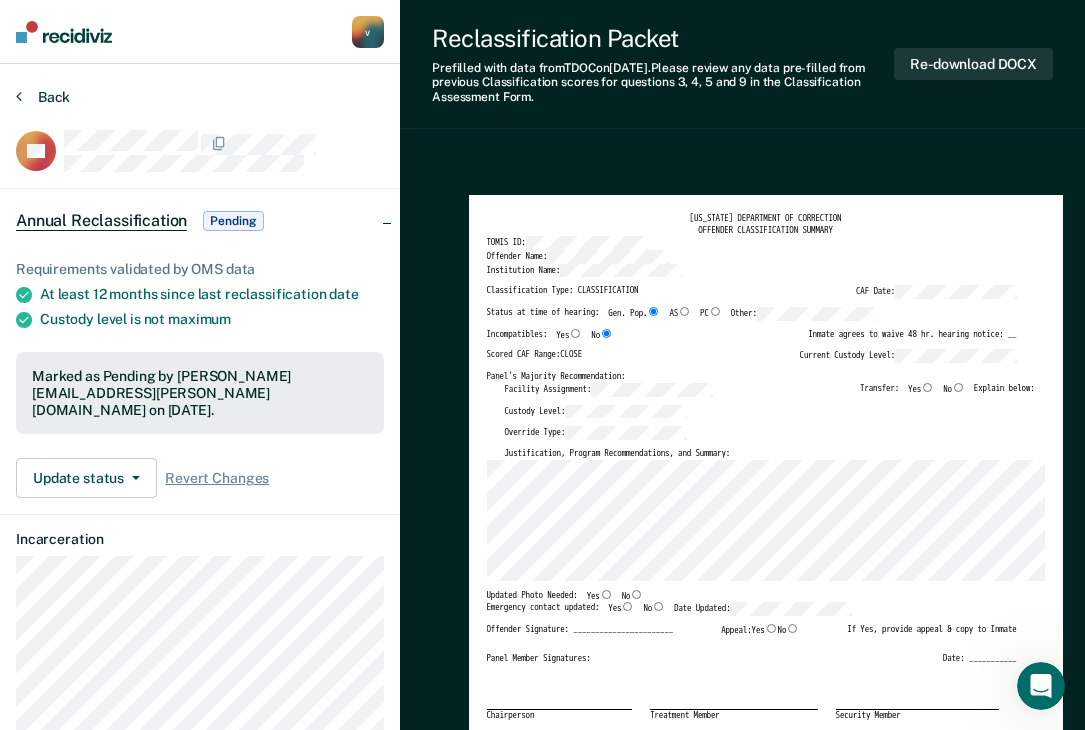 click on "Back" at bounding box center (43, 97) 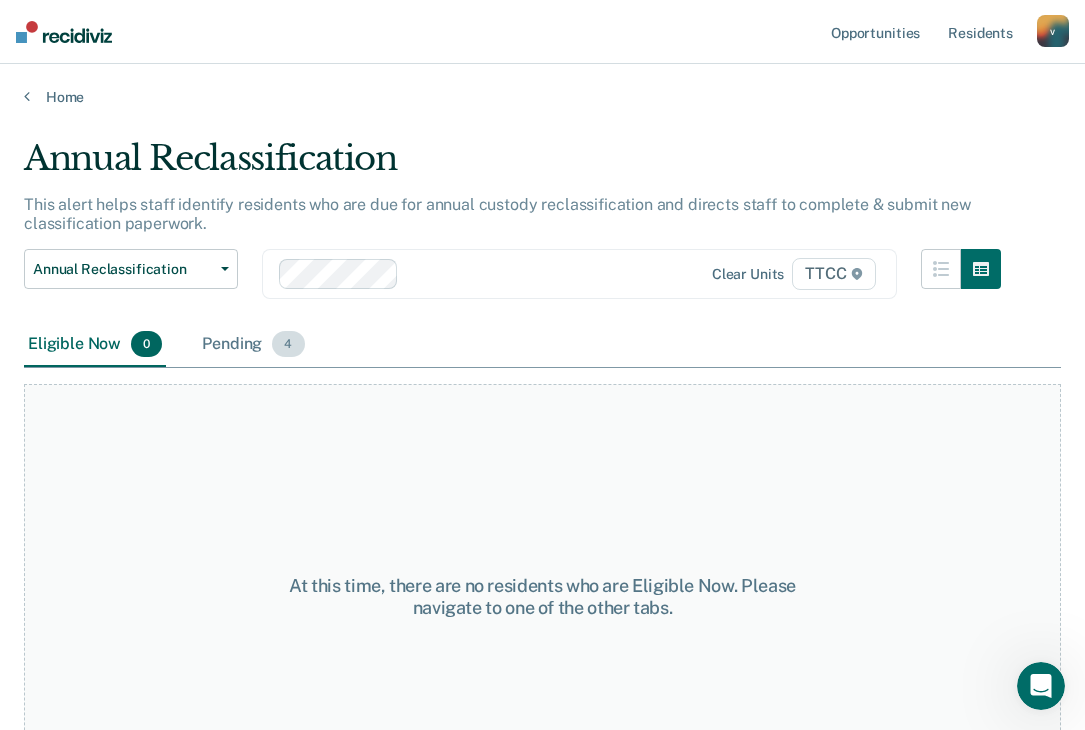 click on "Pending 4" at bounding box center [253, 345] 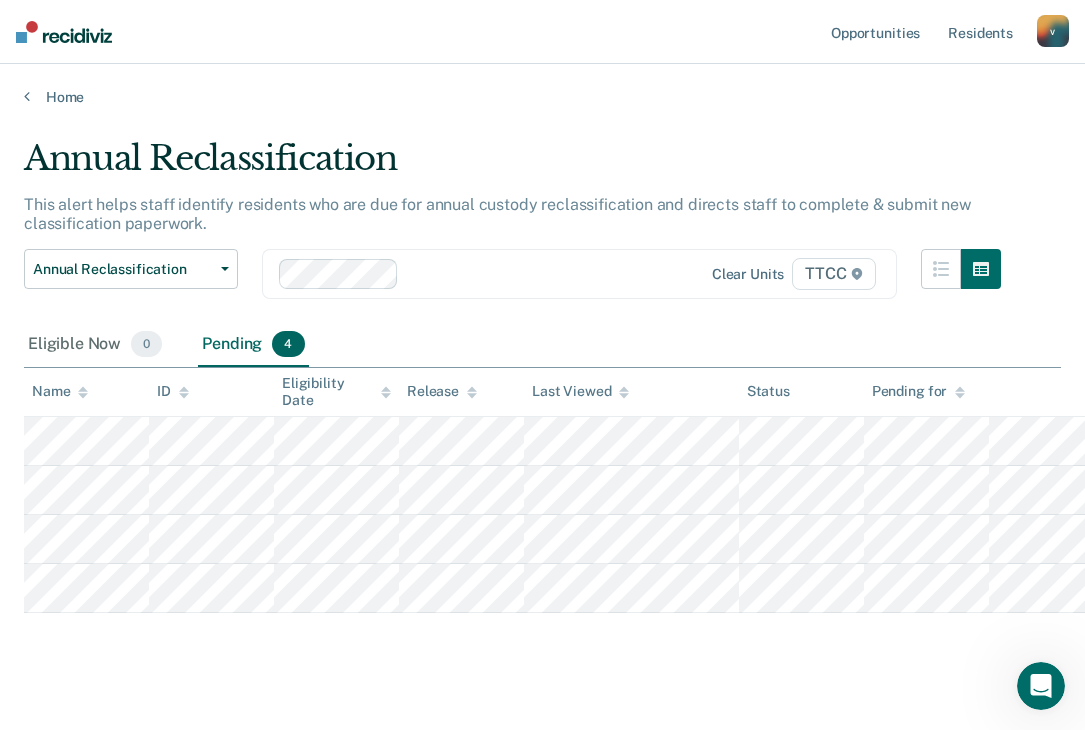click at bounding box center (489, 274) 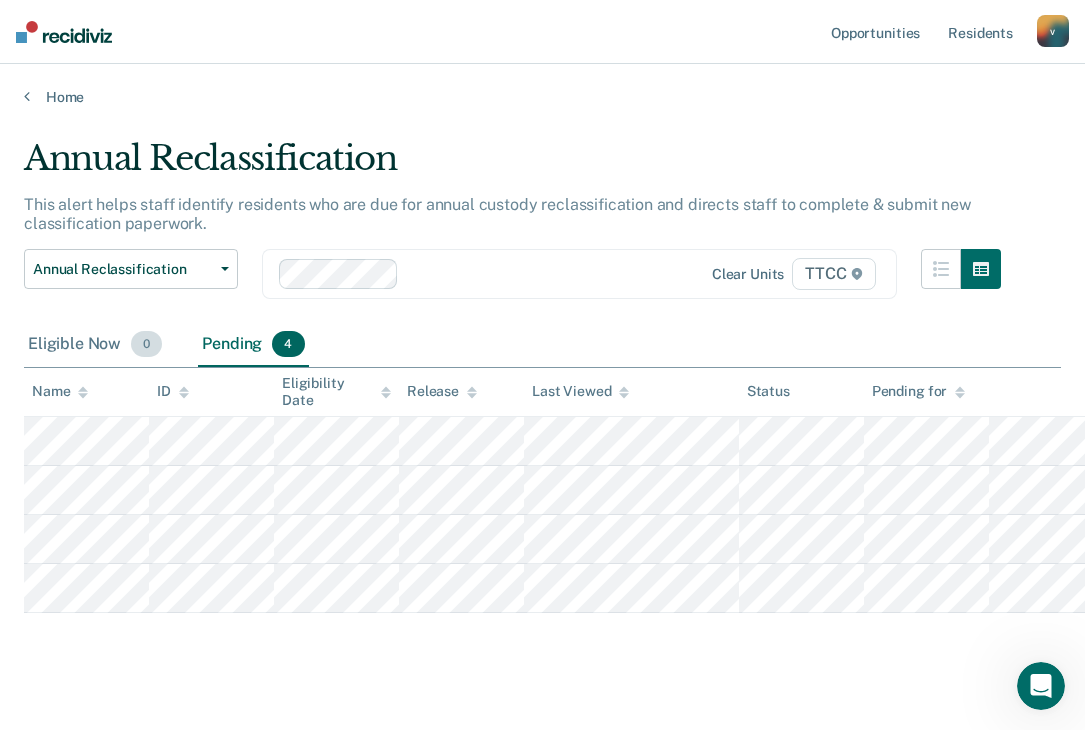 click on "Eligible Now 0" at bounding box center [95, 345] 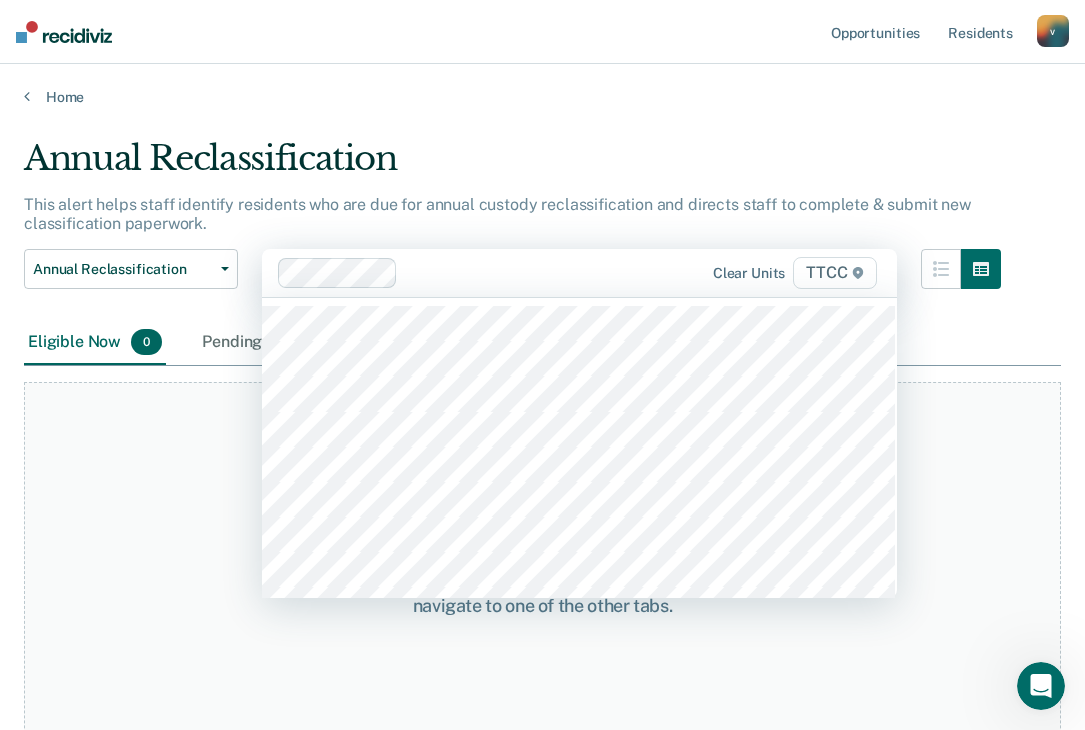 click at bounding box center (552, 272) 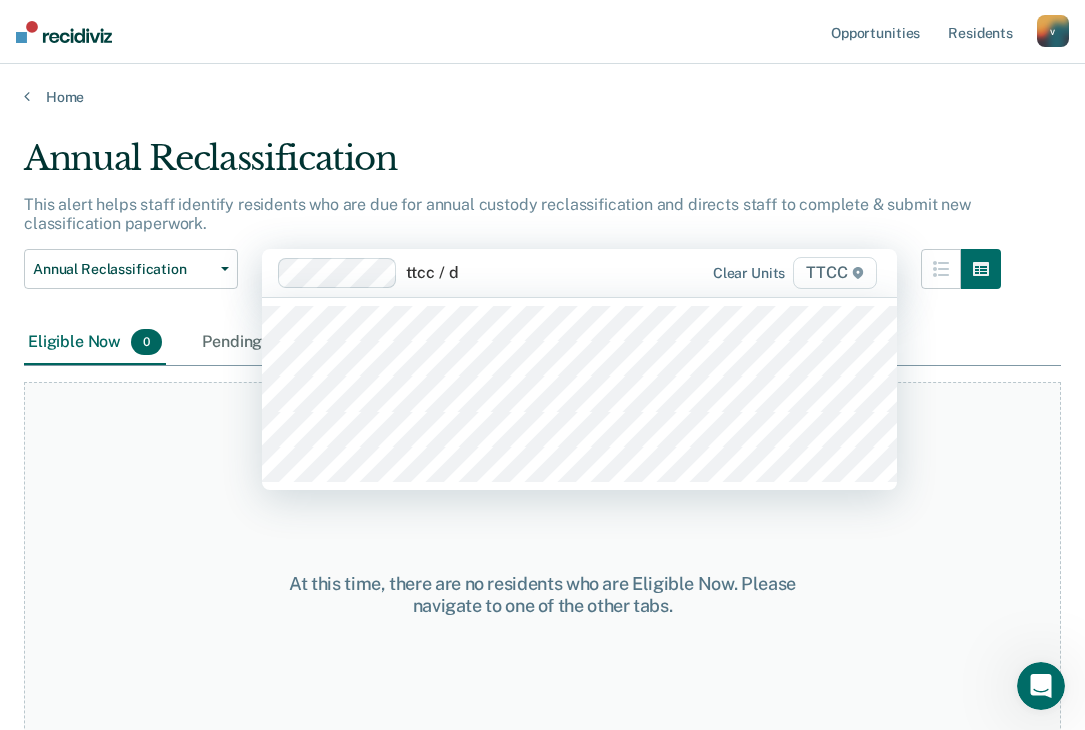 type on "ttcc / da" 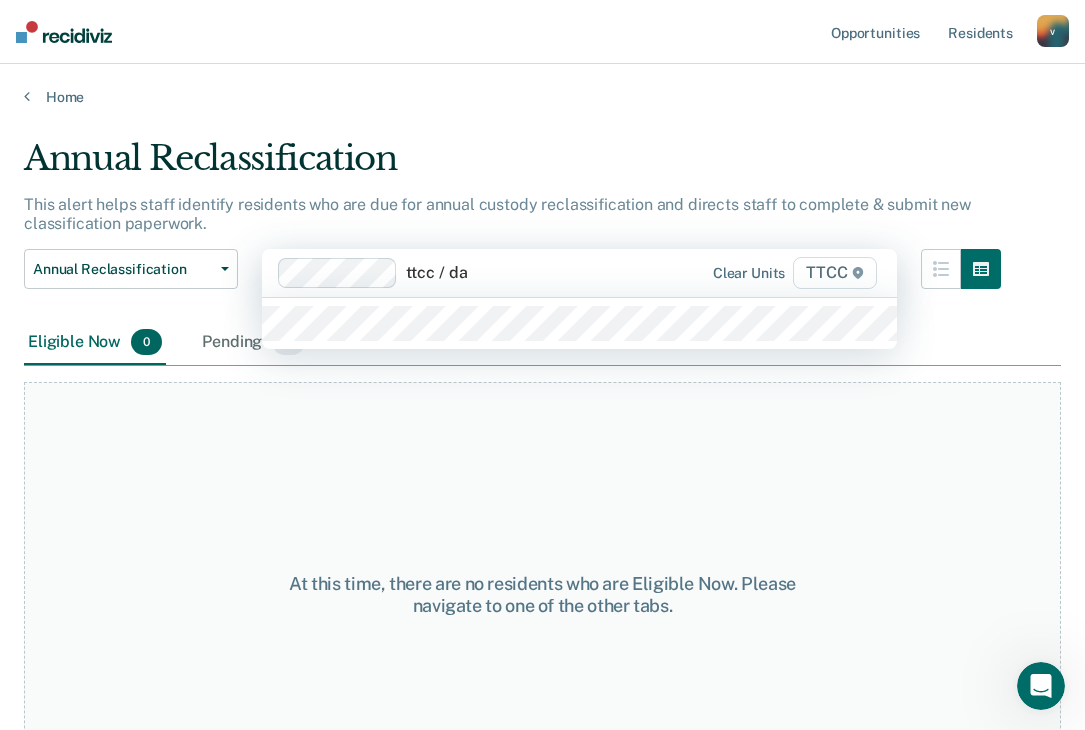 type 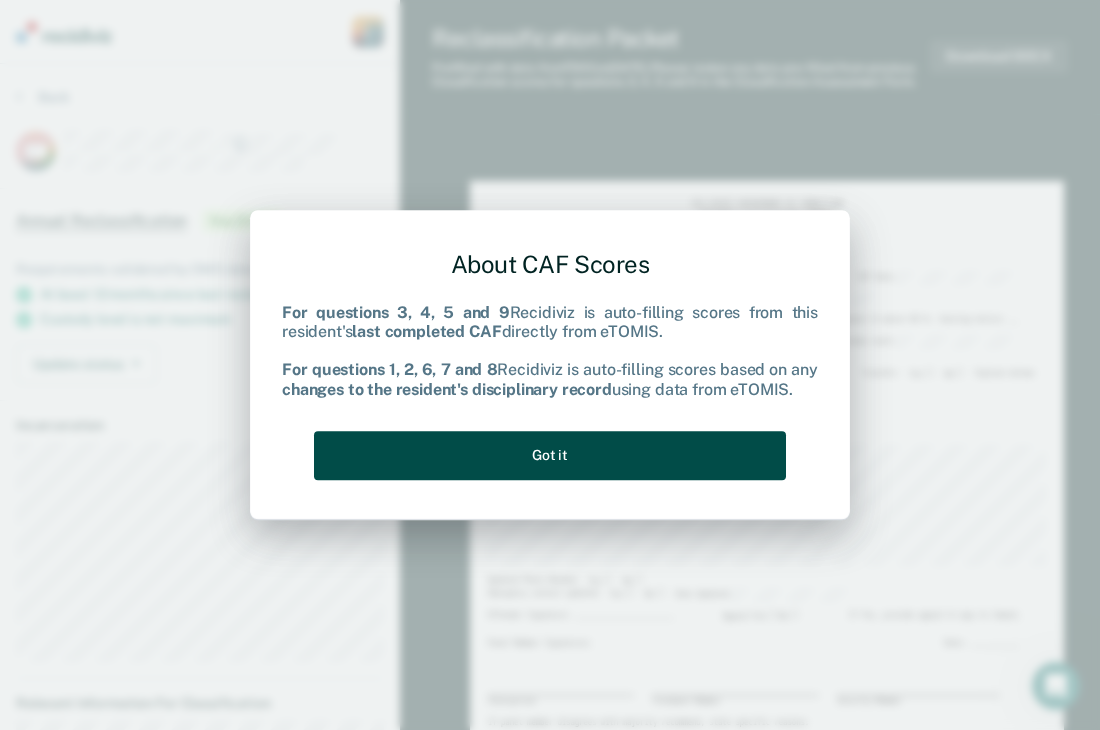 click on "Got it" at bounding box center (550, 455) 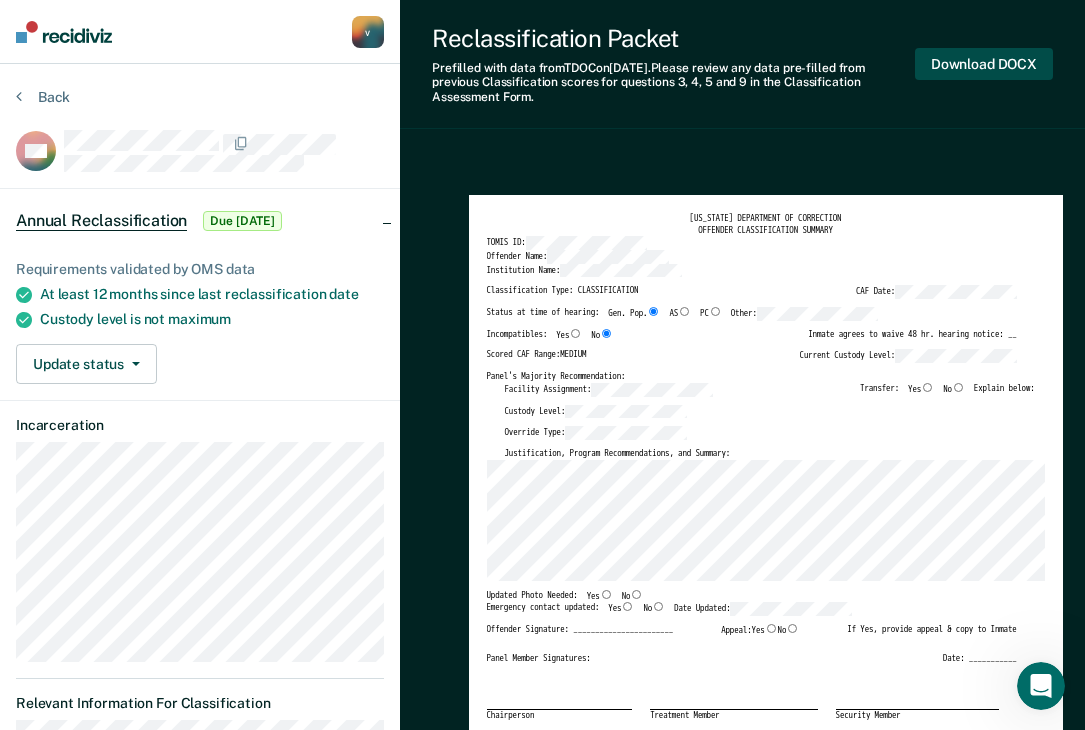 click on "Download DOCX" at bounding box center [984, 64] 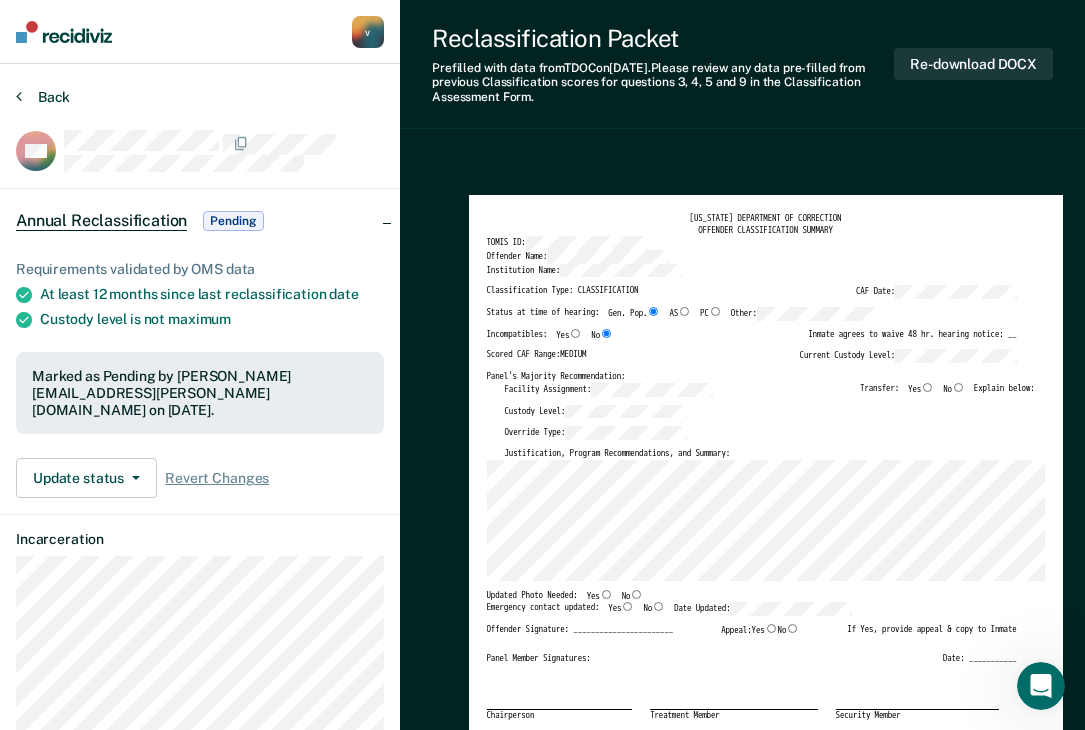 click on "Back" at bounding box center (43, 97) 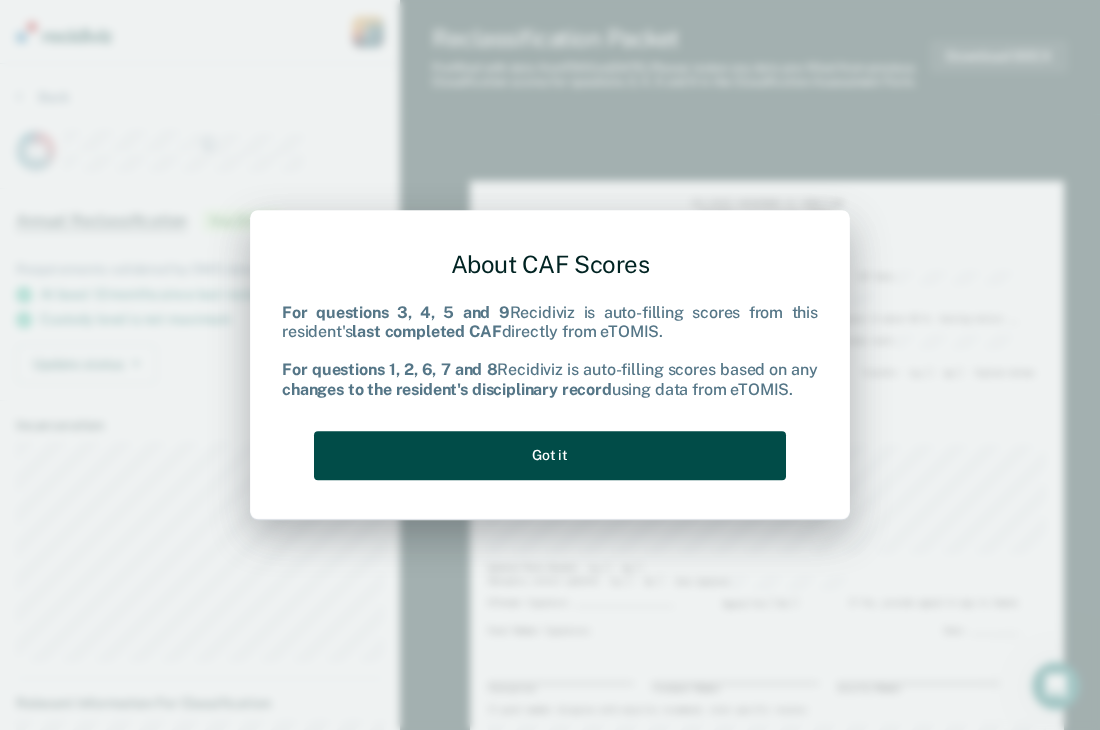 click on "Got it" at bounding box center (550, 455) 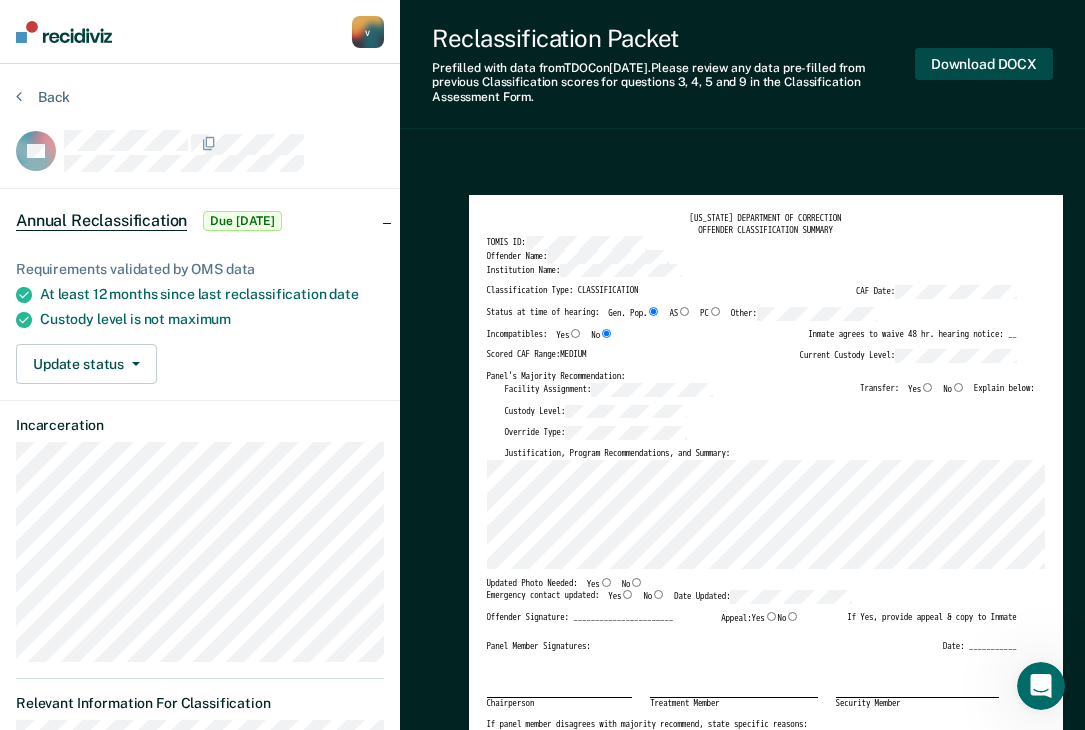 click on "Download DOCX" at bounding box center [984, 64] 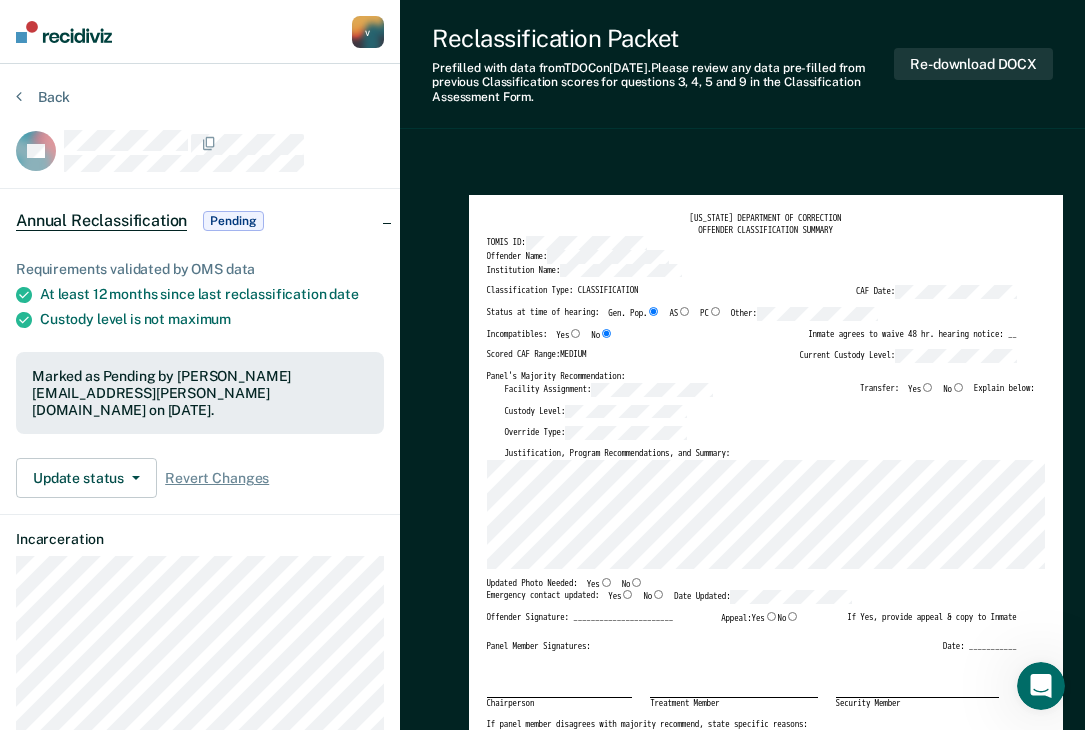 click on "[US_STATE] DEPARTMENT OF CORRECTION OFFENDER CLASSIFICATION SUMMARY TOMIS ID:  Offender Name:  Institution Name:  Classification Type: CLASSIFICATION CAF Date:  Status at time of hearing: Gen. Pop. AS PC Other:   Incompatibles: Yes No Inmate agrees to waive 48 hr. hearing notice: __ Scored CAF Range: MEDIUM Current Custody Level:  Panel's Majority Recommendation: Facility Assignment: Transfer: Yes No Explain below: Custody Level:  Override Type:  Justification, Program Recommendations, and Summary: Updated Photo Needed: Yes No Emergency contact updated: Yes No Date Updated:  Offender Signature: _______________________ Appeal: Yes No If Yes, provide appeal & copy to Inmate Panel Member Signatures: Date: ___________ Chairperson Treatment Member Security Member If panel member disagrees with majority recommend, state specific reasons: Approving Authority: Signature Date Approve ___ Deny ___ If denied, reasons include: [US_STATE] DEPARTMENT OF CORRECTION  CLASSIFICATION CUSTODY ASSESSMENT  INSTITUTION:   Name: None" at bounding box center (742, 1867) 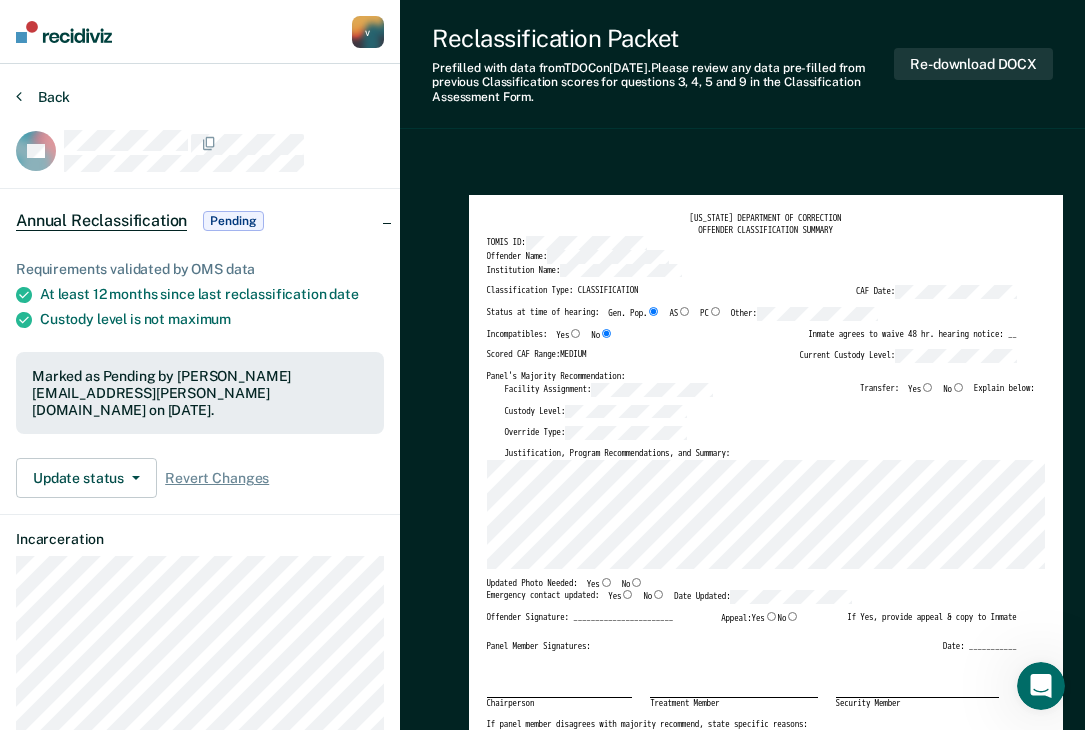 click on "Back" at bounding box center (43, 97) 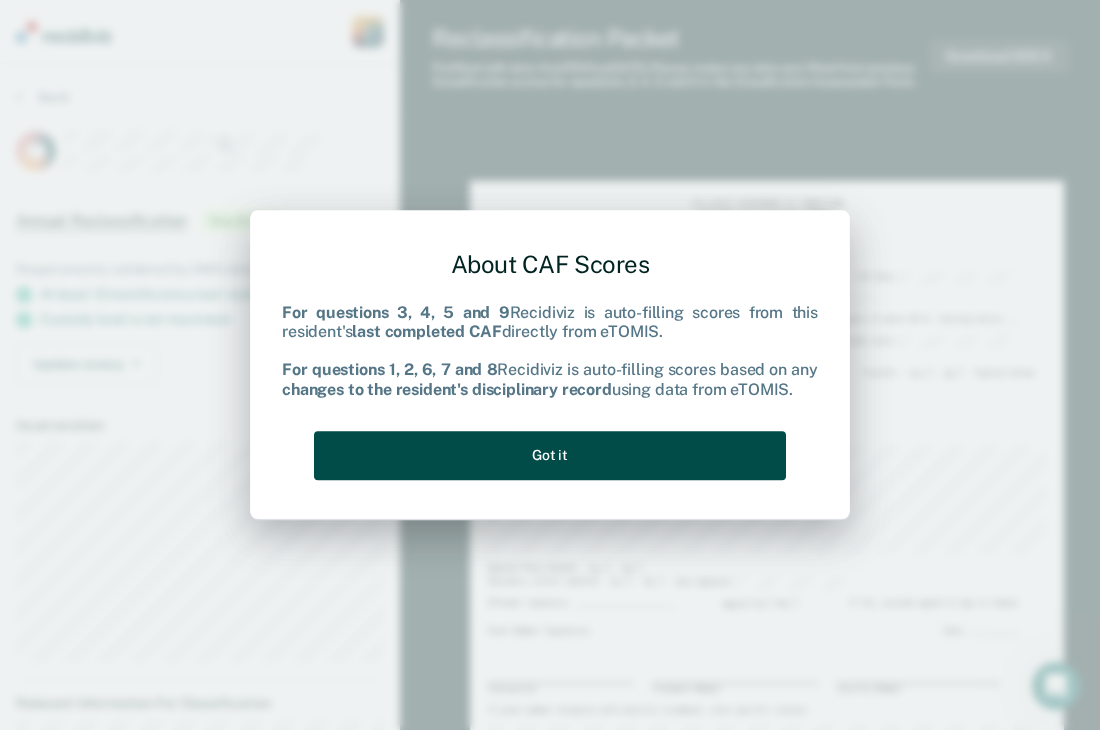 click on "Got it" at bounding box center [550, 455] 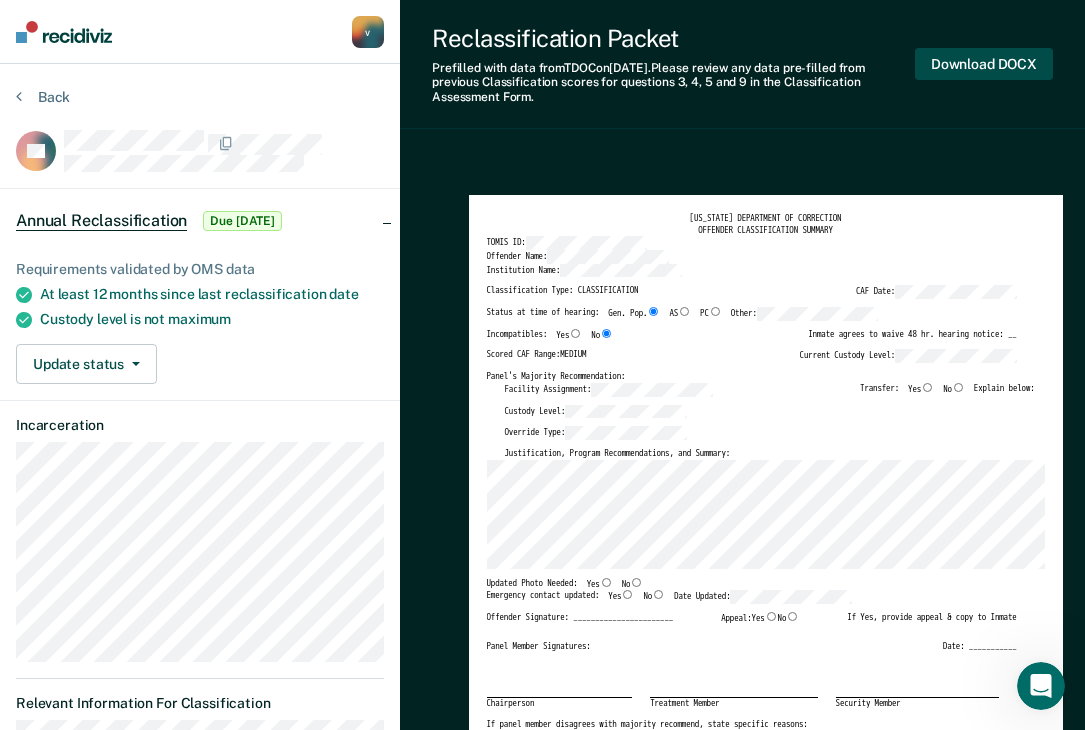 click on "Download DOCX" at bounding box center (984, 64) 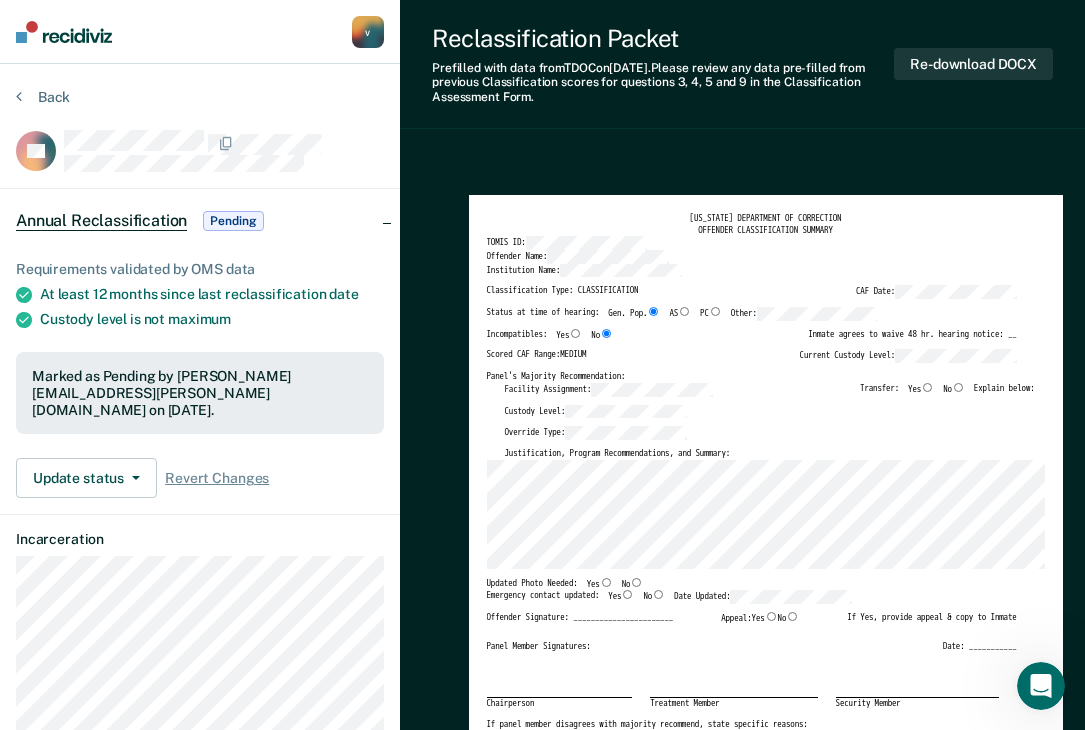 click on "[US_STATE] DEPARTMENT OF CORRECTION OFFENDER CLASSIFICATION SUMMARY TOMIS ID:  Offender Name:  Institution Name:  Classification Type: CLASSIFICATION CAF Date:  Status at time of hearing: Gen. Pop. AS PC Other:   Incompatibles: Yes No Inmate agrees to waive 48 hr. hearing notice: __ Scored CAF Range: MEDIUM Current Custody Level:  Panel's Majority Recommendation: Facility Assignment: Transfer: Yes No Explain below: Custody Level:  Override Type:  Justification, Program Recommendations, and Summary: Updated Photo Needed: Yes No Emergency contact updated: Yes No Date Updated:  Offender Signature: _______________________ Appeal: Yes No If Yes, provide appeal & copy to Inmate Panel Member Signatures: Date: ___________ Chairperson Treatment Member Security Member If panel member disagrees with majority recommend, state specific reasons: Approving Authority: Signature Date Approve ___ Deny ___ If denied, reasons include: [US_STATE] DEPARTMENT OF CORRECTION  CLASSIFICATION CUSTODY ASSESSMENT  INSTITUTION:   Name: None" at bounding box center (742, 1873) 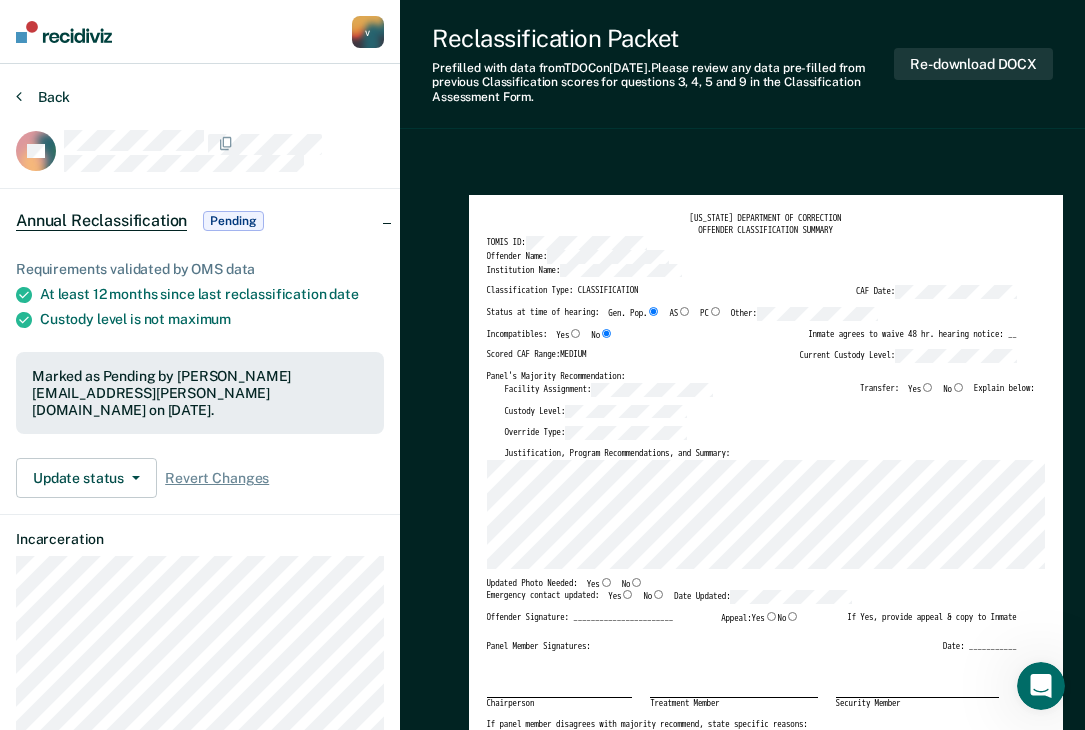 click on "Back" at bounding box center [43, 97] 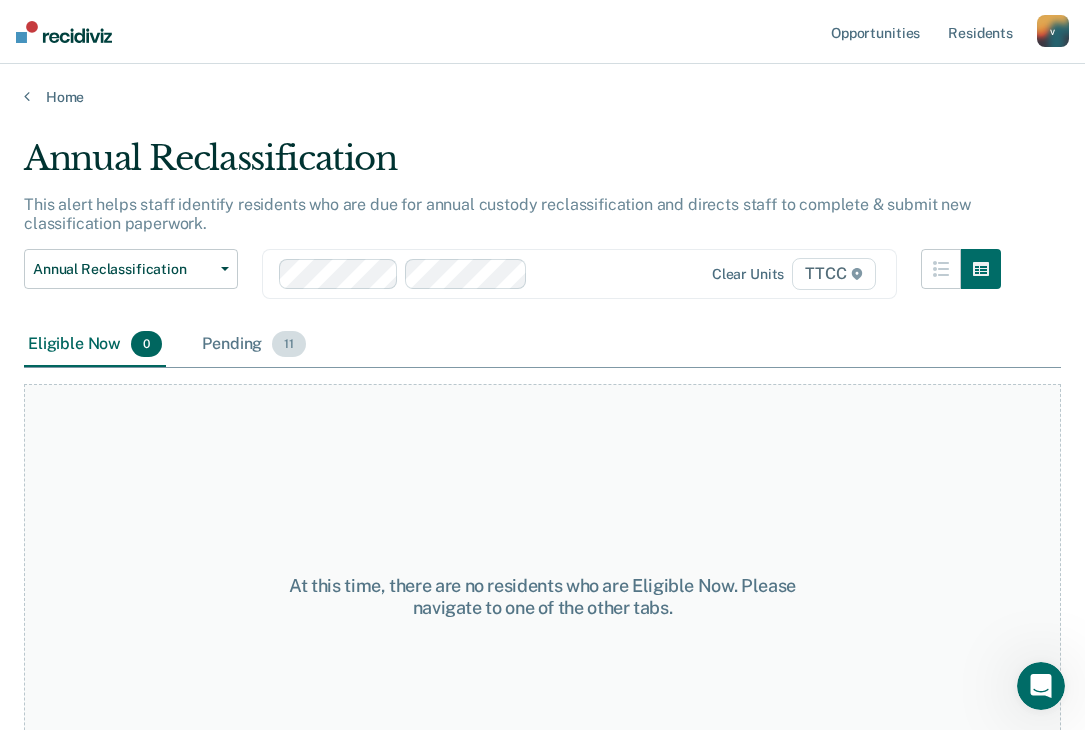click on "Pending 11" at bounding box center [254, 345] 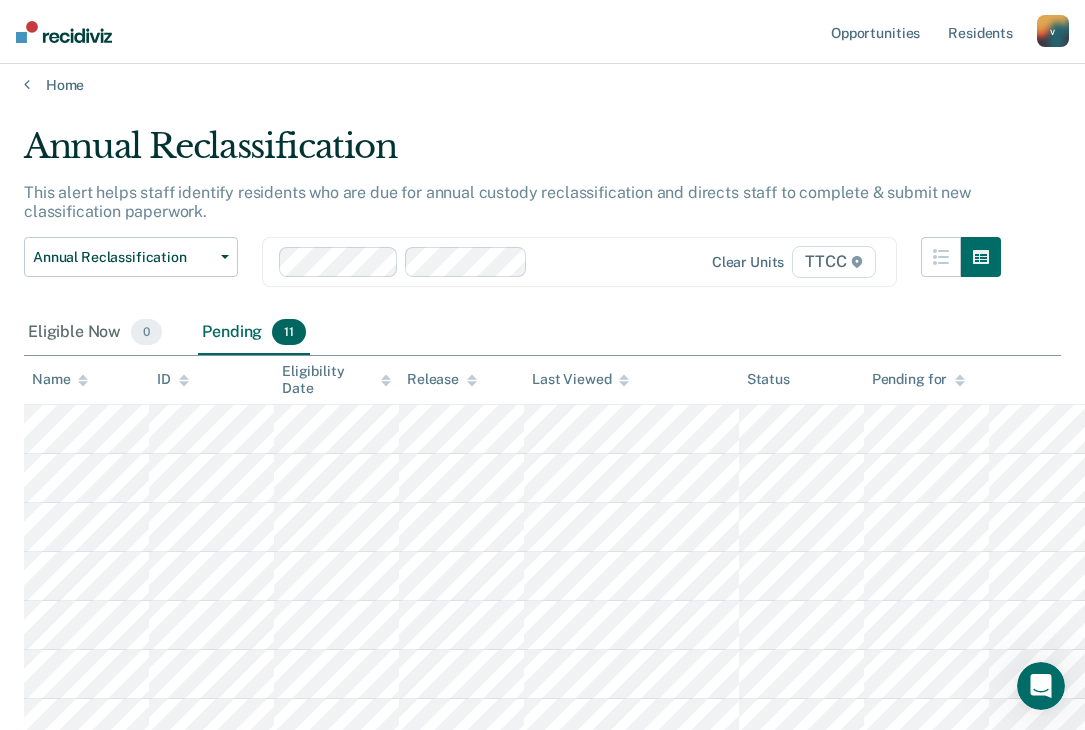 scroll, scrollTop: 0, scrollLeft: 0, axis: both 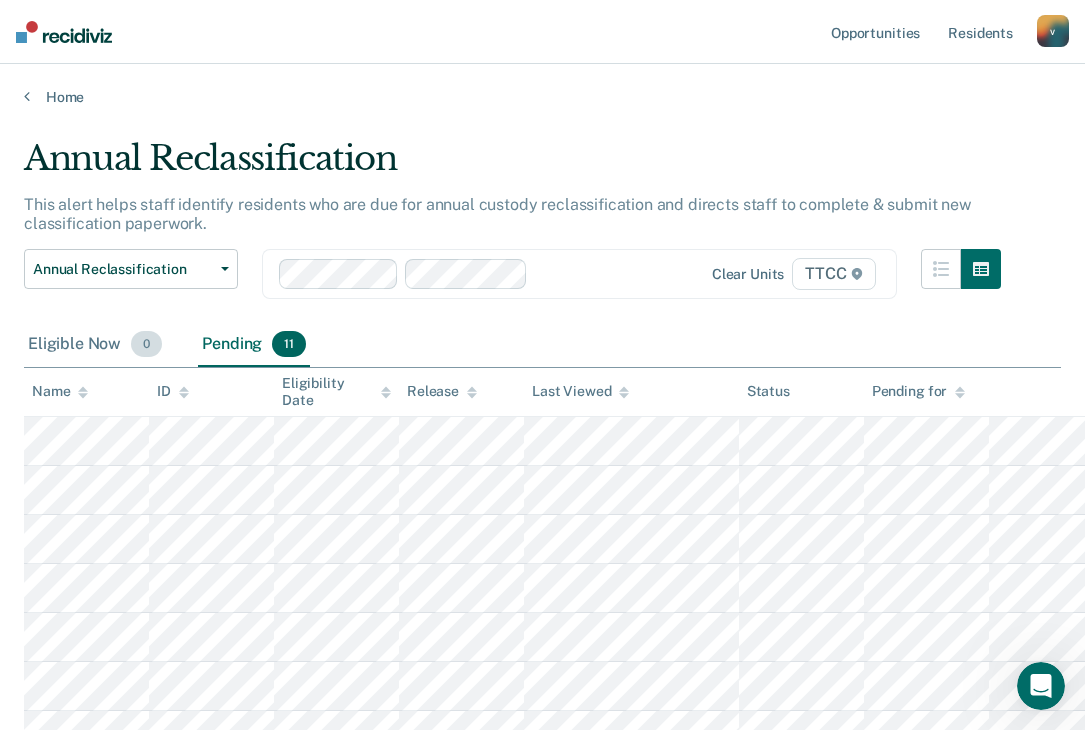 click on "Eligible Now 0" at bounding box center [95, 345] 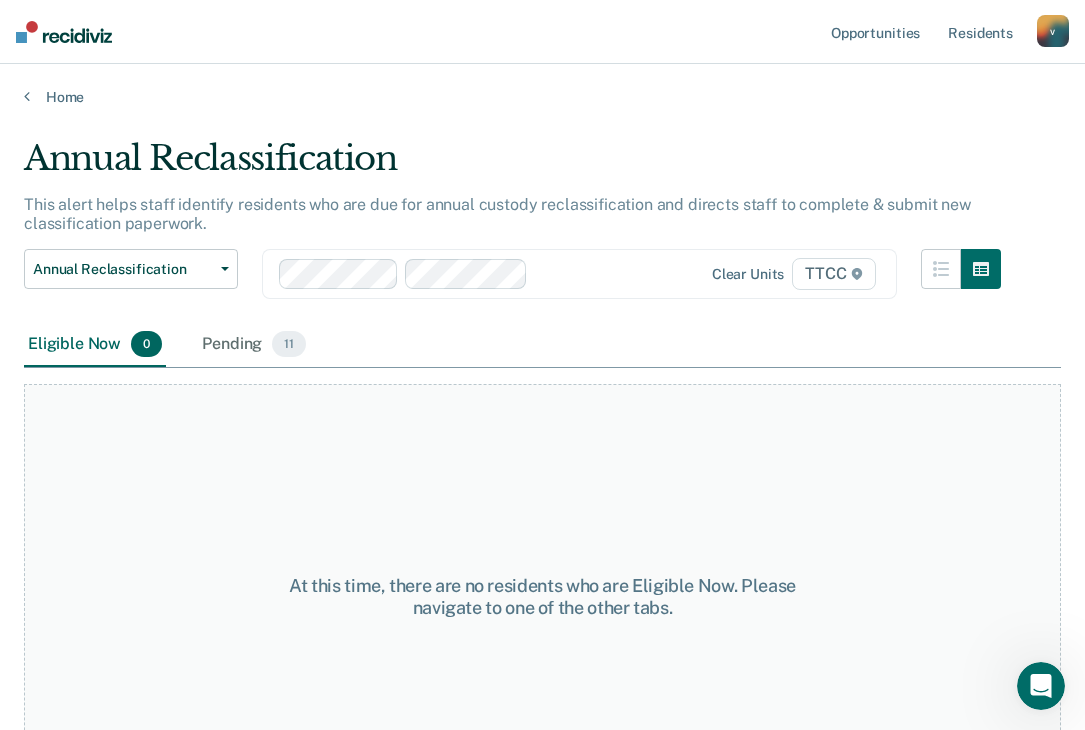 click at bounding box center (616, 273) 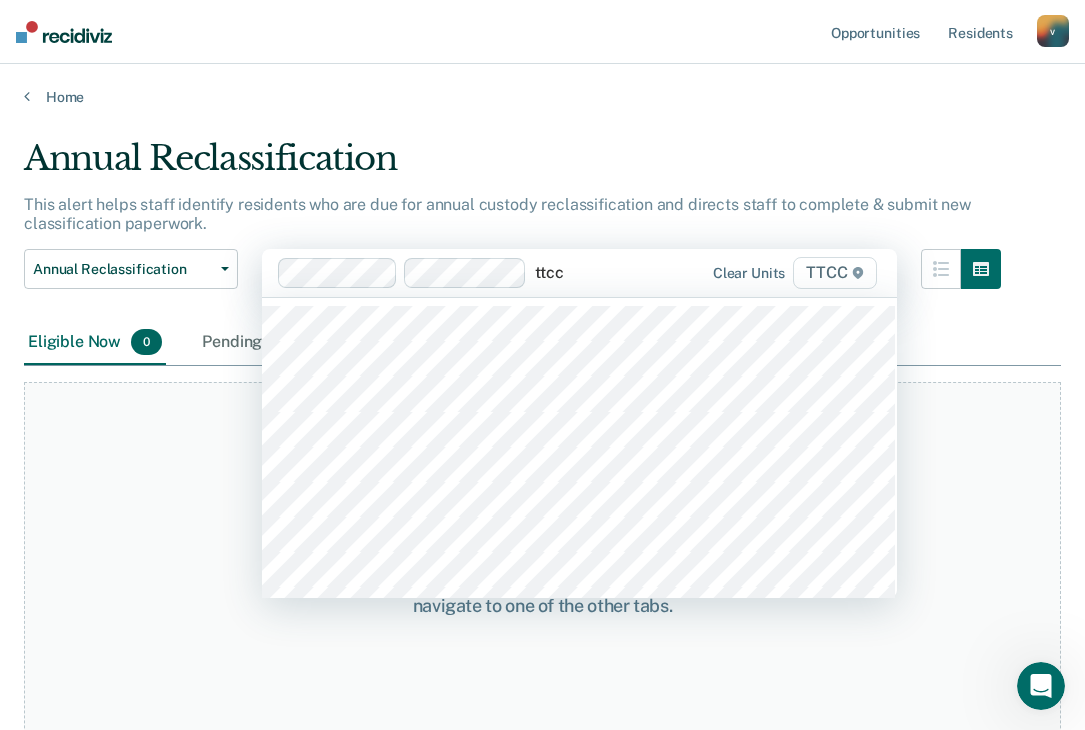 type on "ttcc" 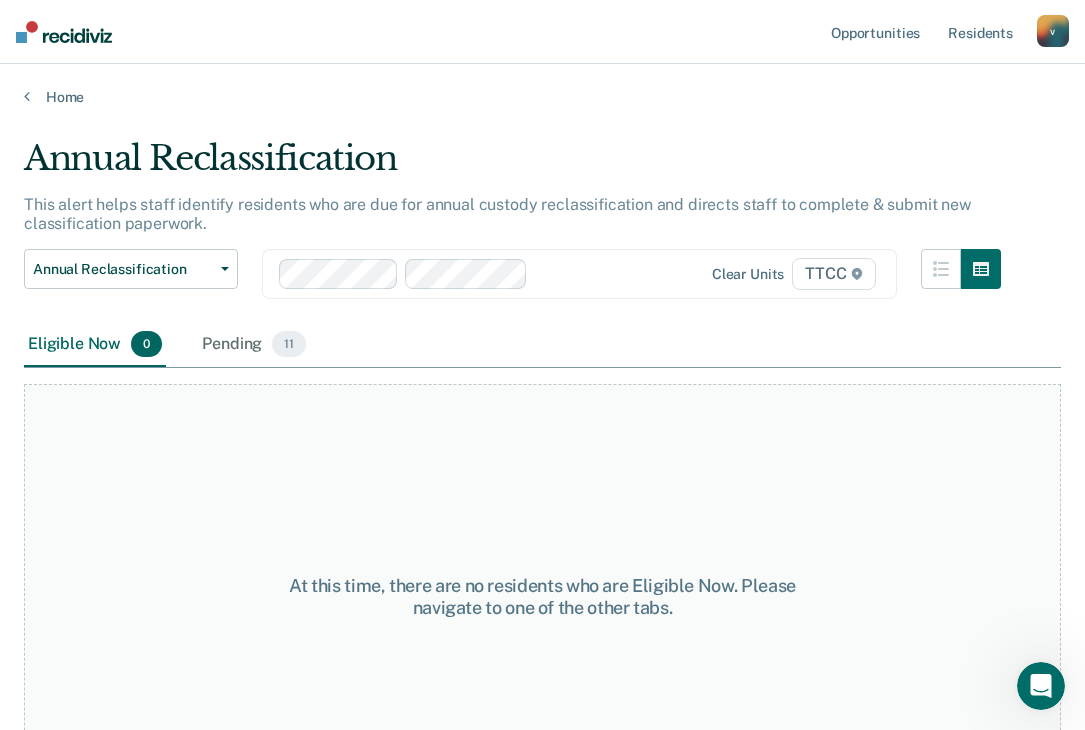 click on "Annual Reclassification   This alert helps staff identify residents who are due for annual custody reclassification and directs staff to complete & submit new classification paperwork. Annual Reclassification Custody Level Downgrade Annual Reclassification Initial Classification Clear   units TTCC   Eligible Now 0 Pending 11
To pick up a draggable item, press the space bar.
While dragging, use the arrow keys to move the item.
Press space again to drop the item in its new position, or press escape to cancel.
At this time, there are no residents who are Eligible Now. Please navigate to one of the other tabs." at bounding box center (542, 415) 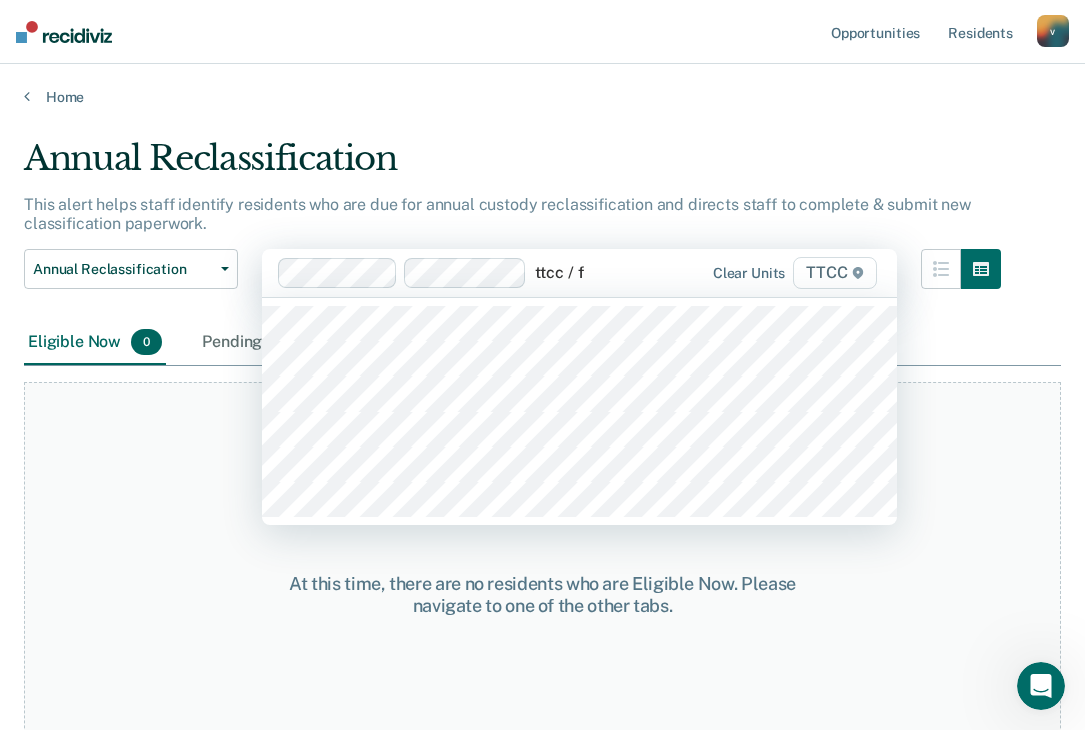 type on "ttcc / fb" 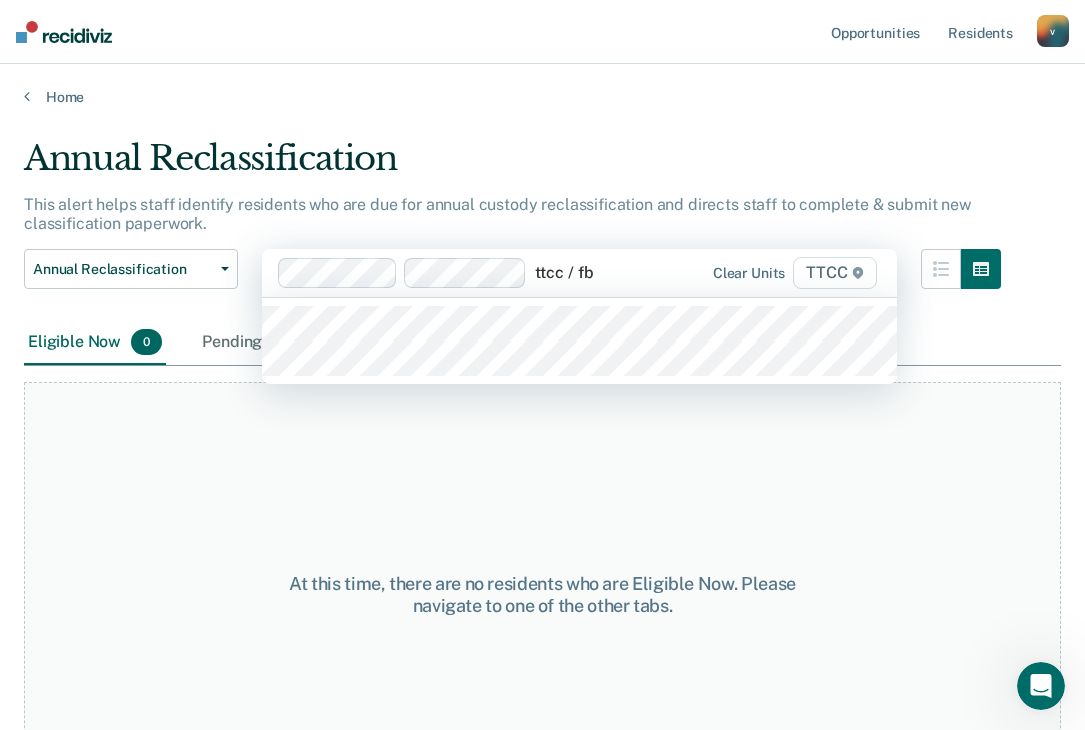 type 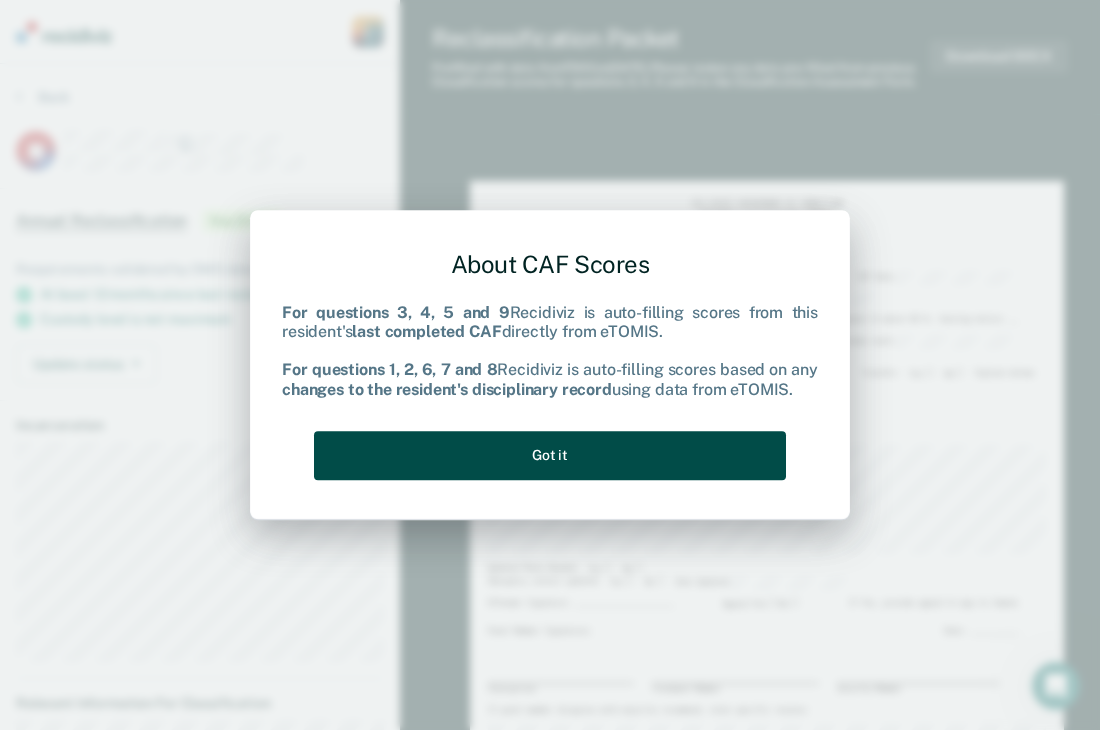 click on "Got it" at bounding box center (550, 455) 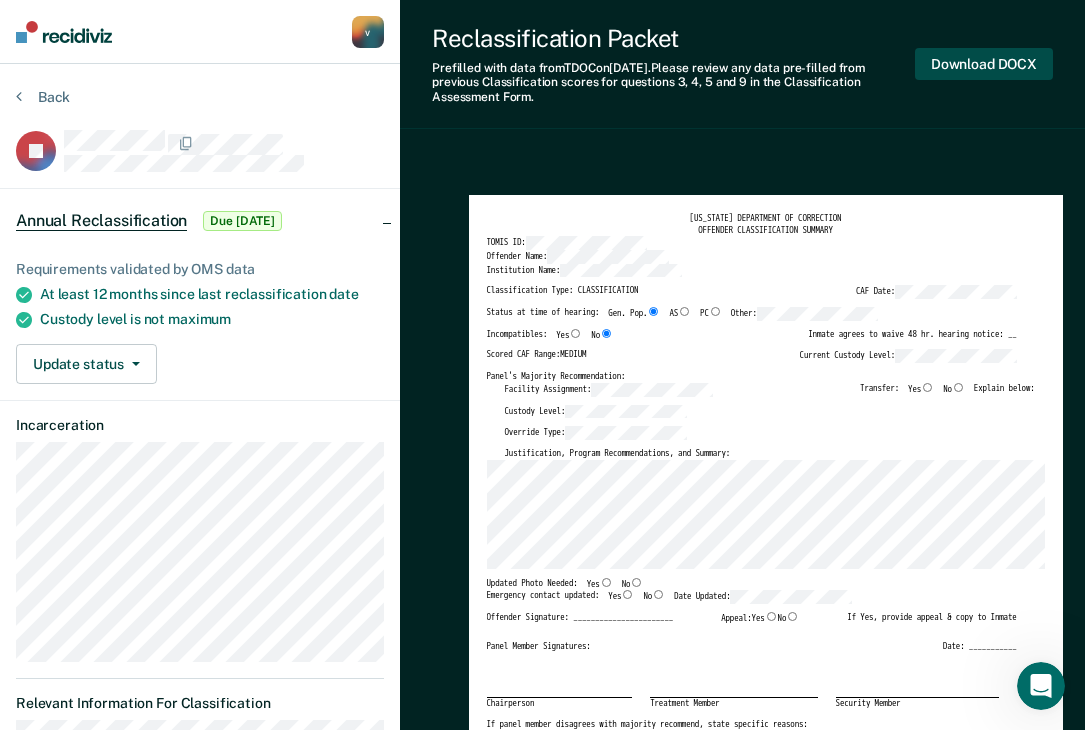 click on "Download DOCX" at bounding box center [984, 64] 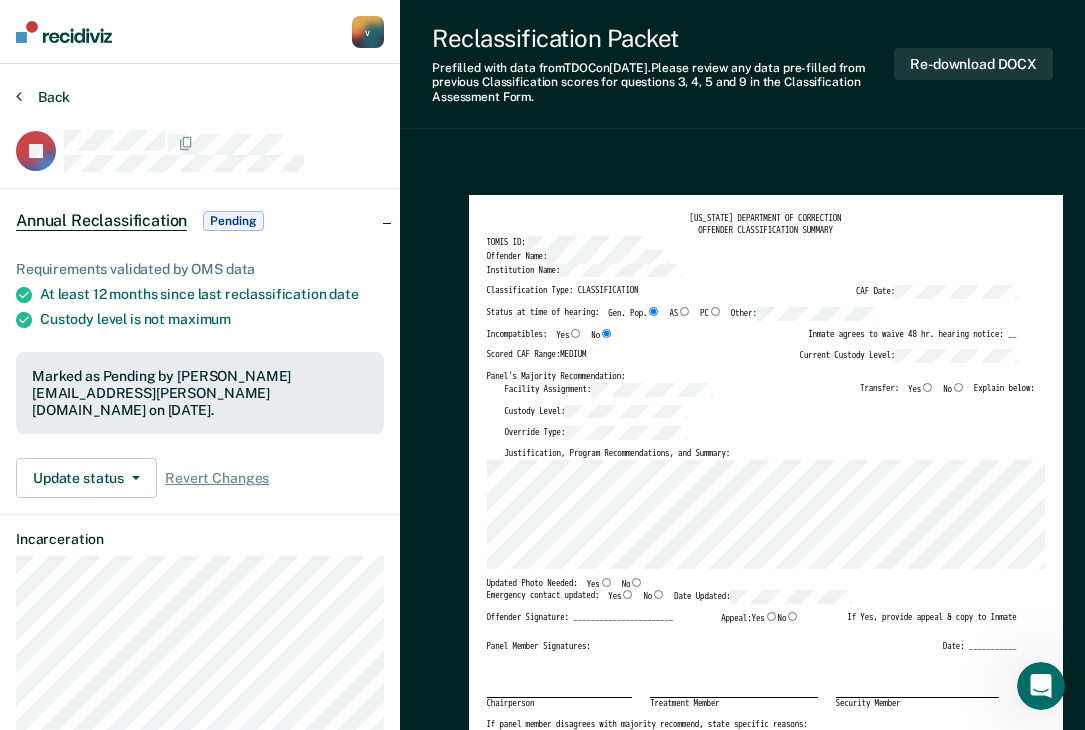 click on "Back" at bounding box center (43, 97) 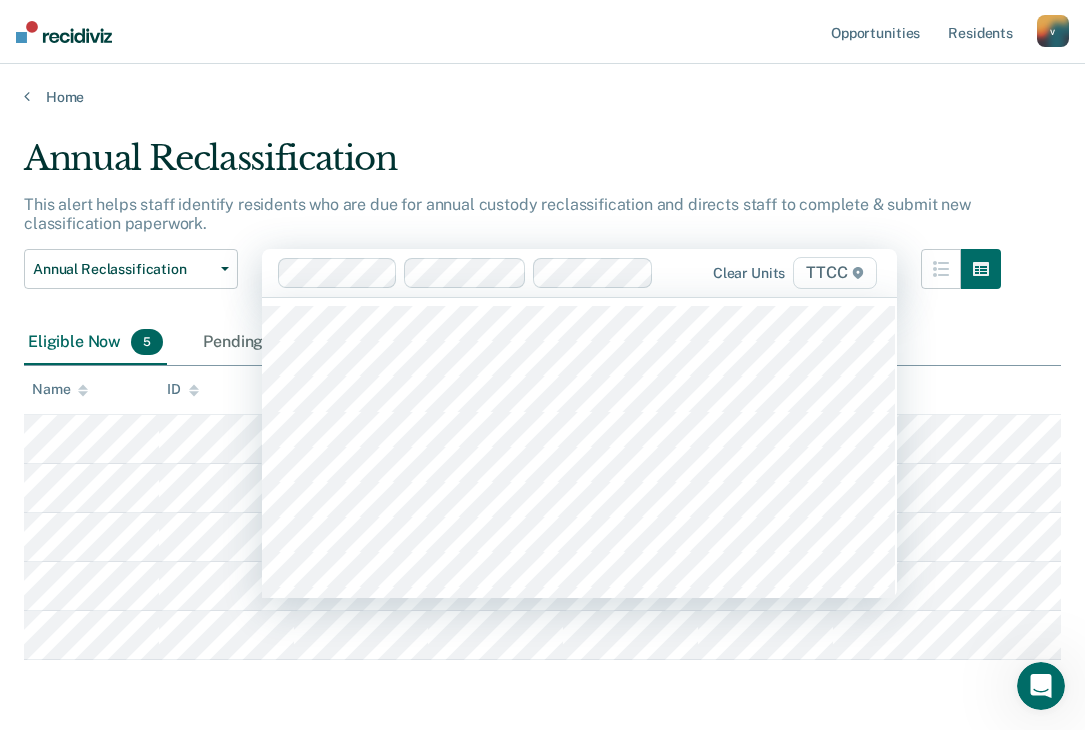 click at bounding box center (680, 272) 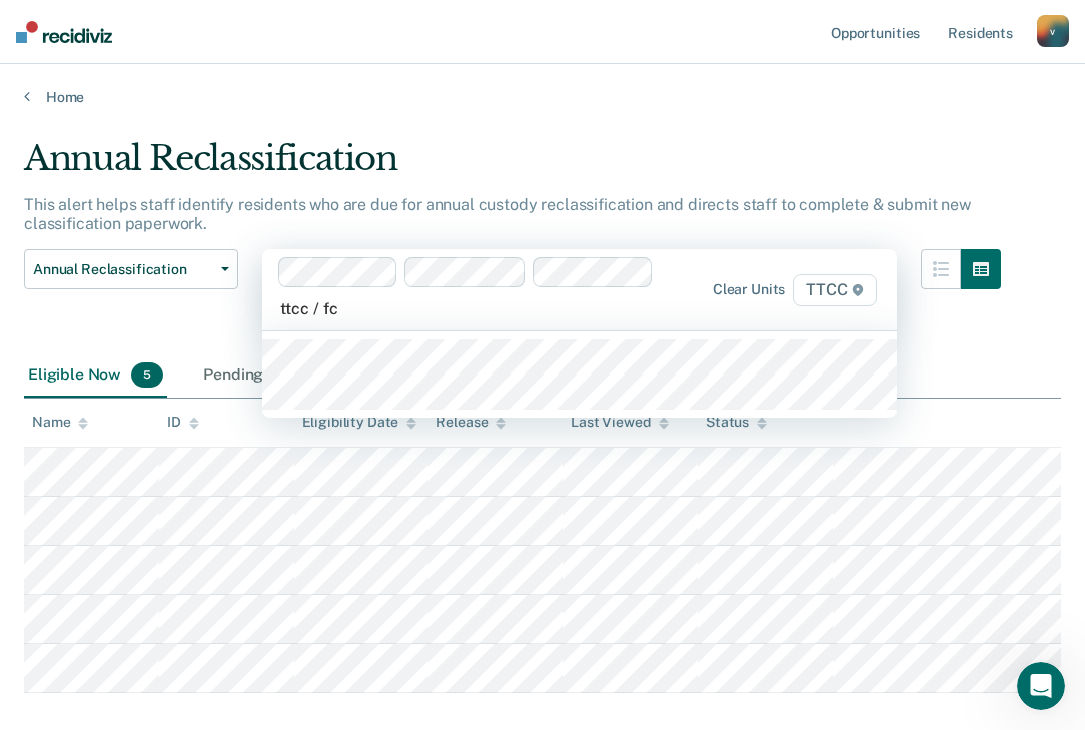 type on "ttcc / fc" 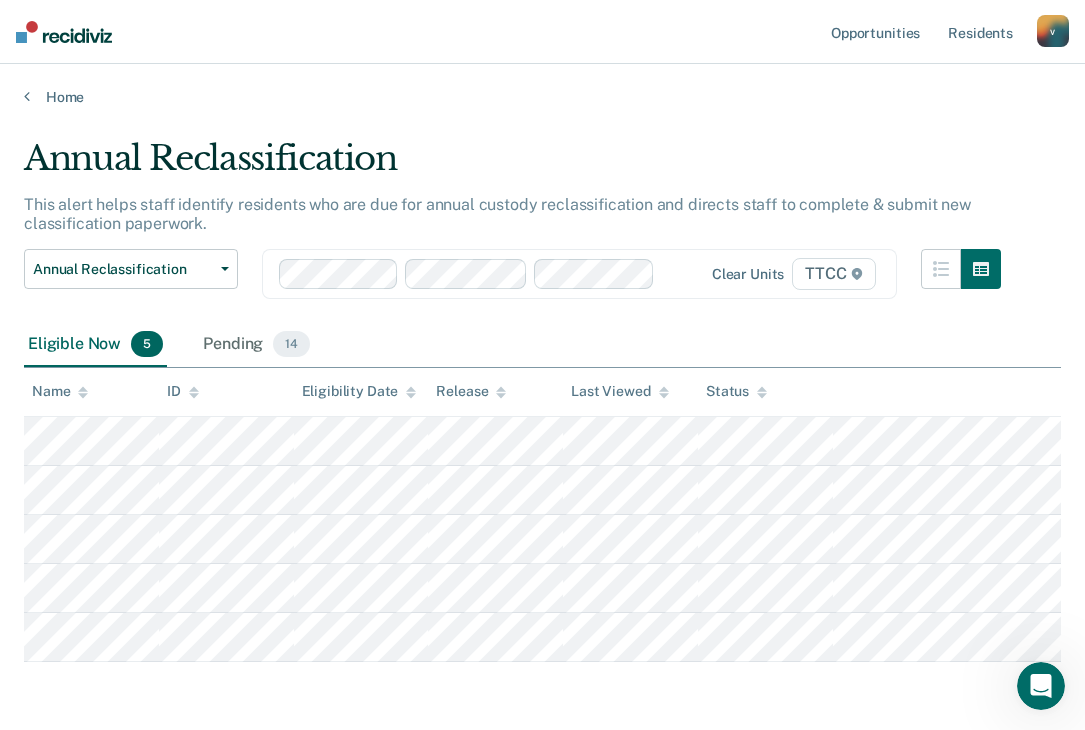 click on "Eligible Now 5 Pending 14" at bounding box center [542, 345] 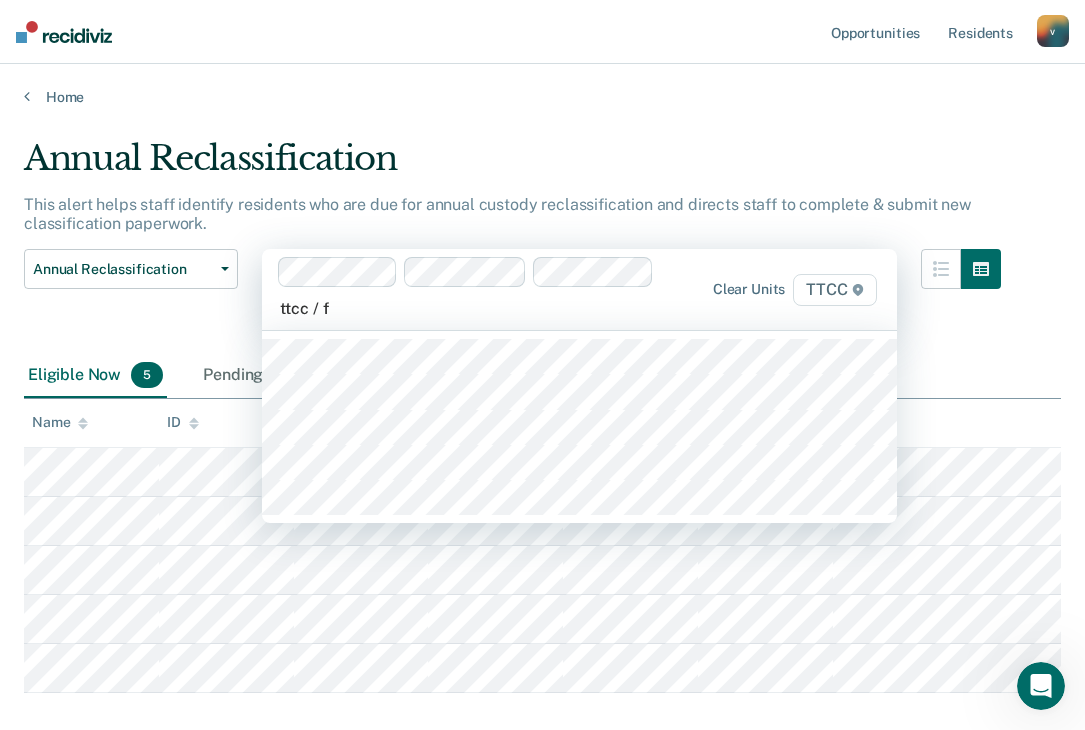type on "ttcc / fc" 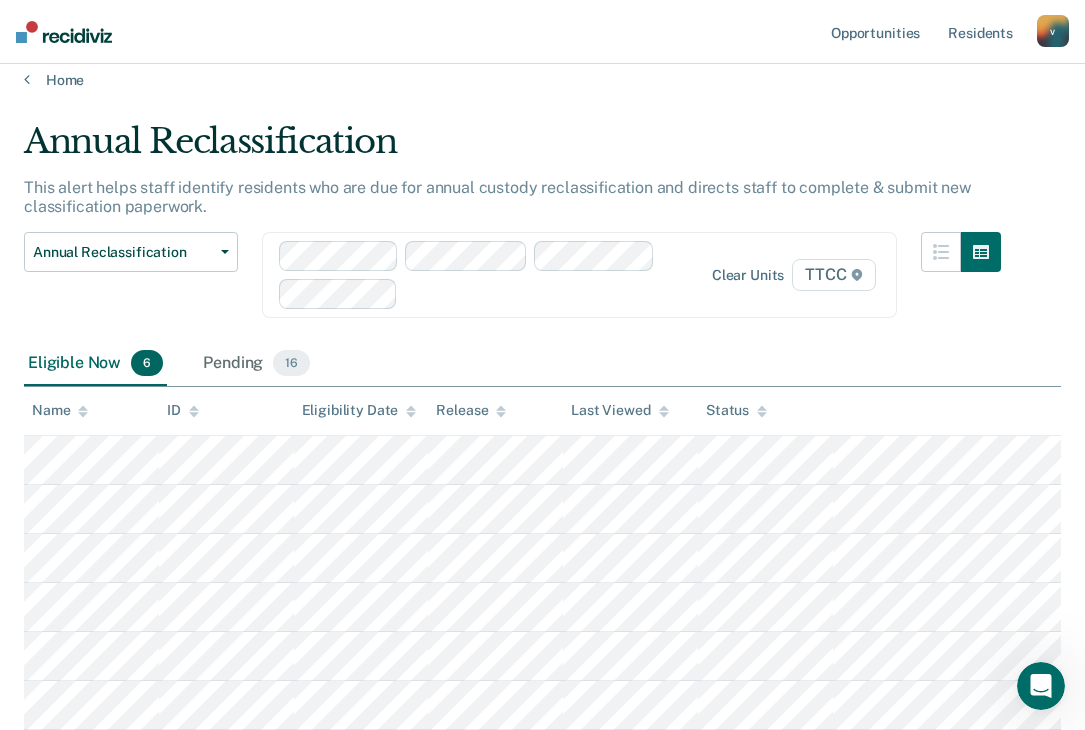 scroll, scrollTop: 0, scrollLeft: 0, axis: both 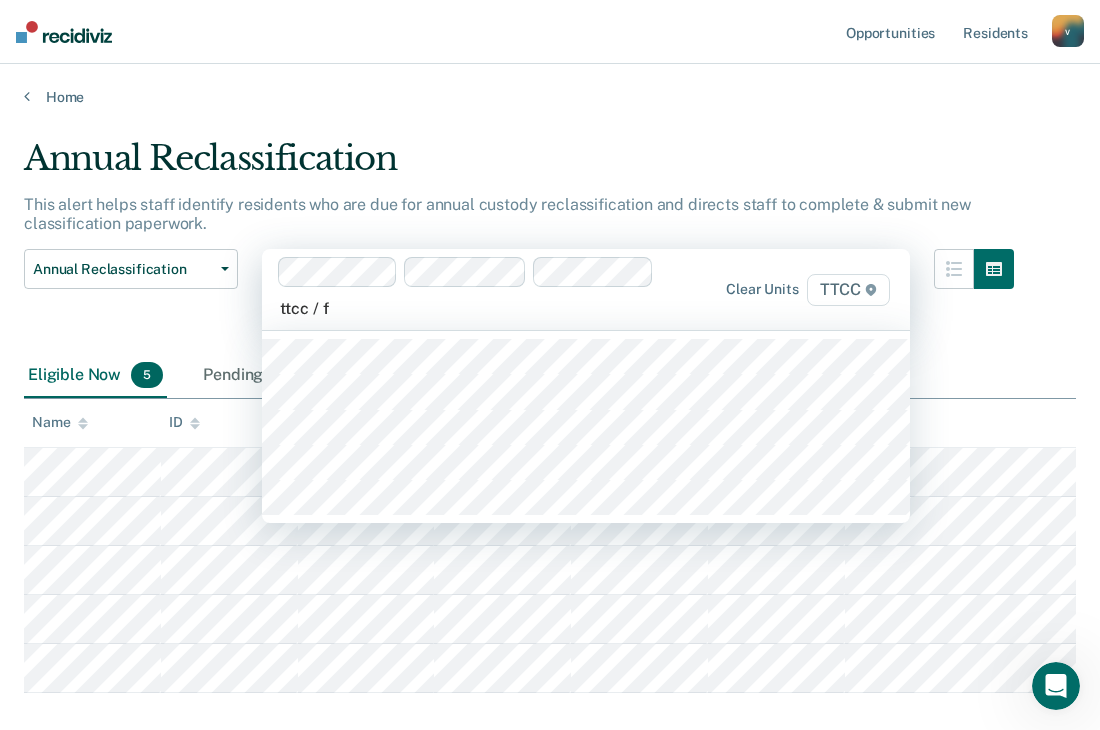 type on "ttcc / fc" 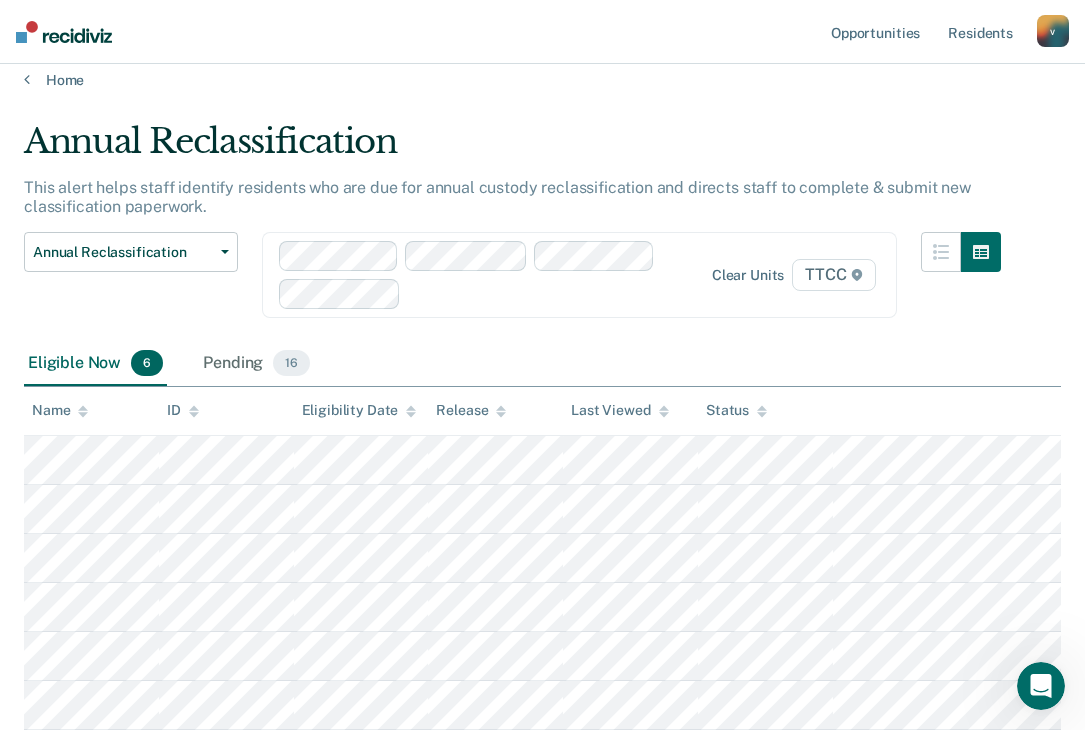 scroll, scrollTop: 0, scrollLeft: 0, axis: both 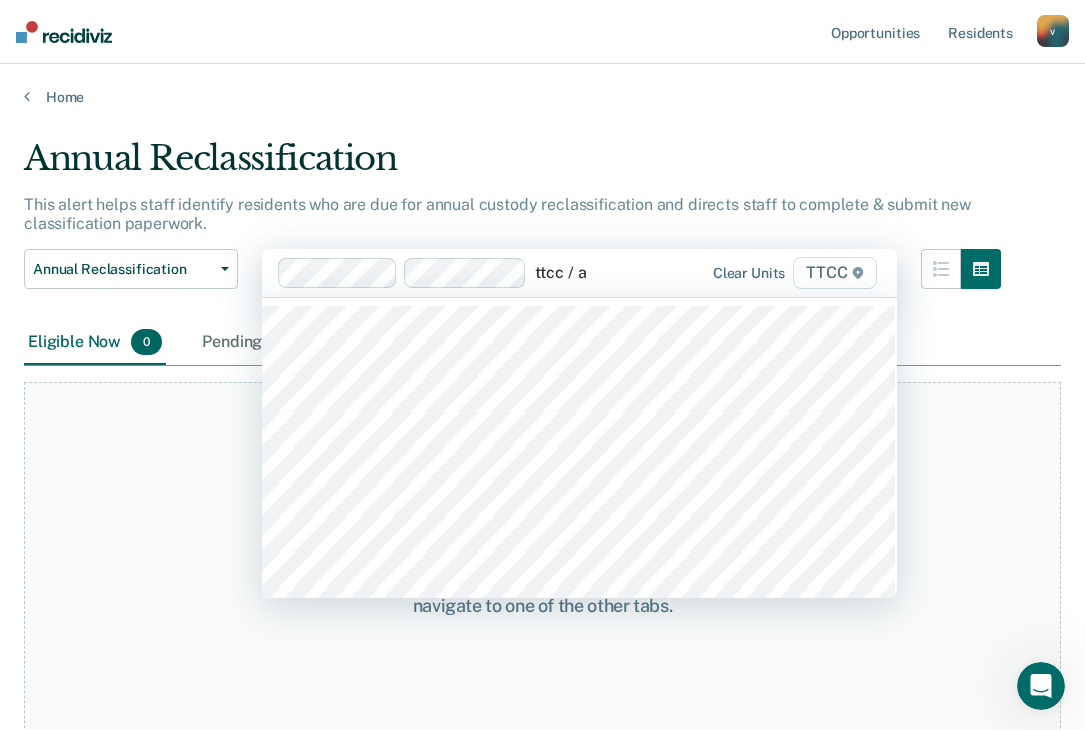 type on "ttcc / ad" 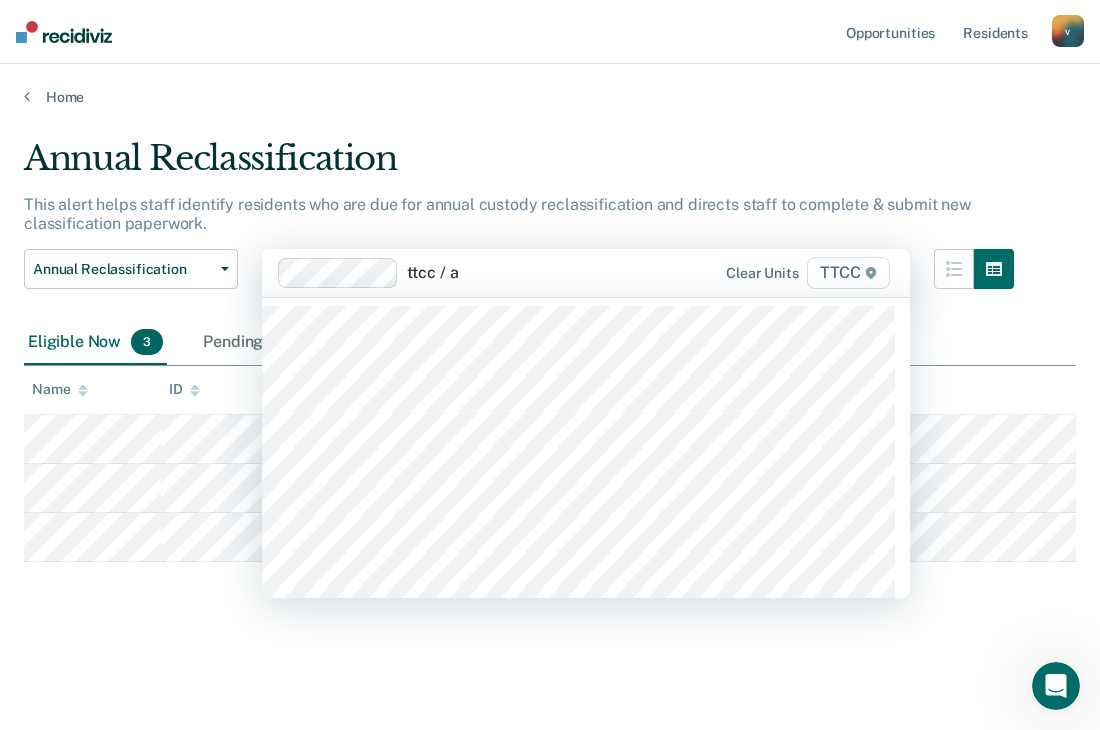 type on "ttcc / ad" 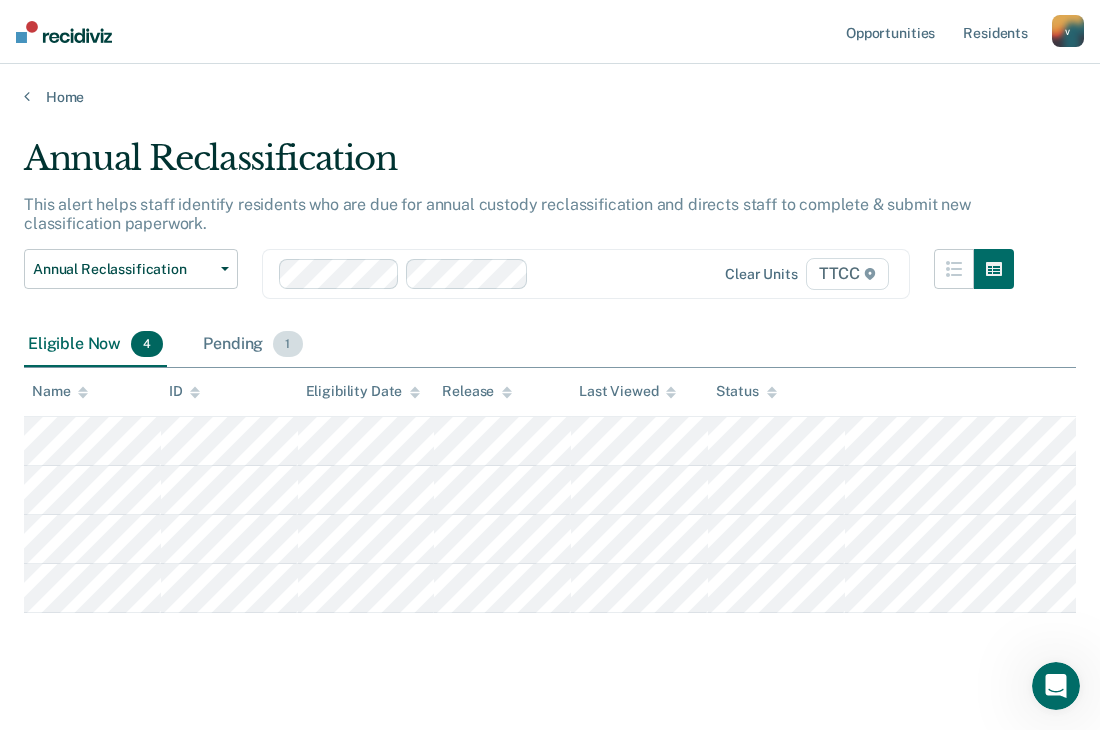 click on "Pending 1" at bounding box center [252, 345] 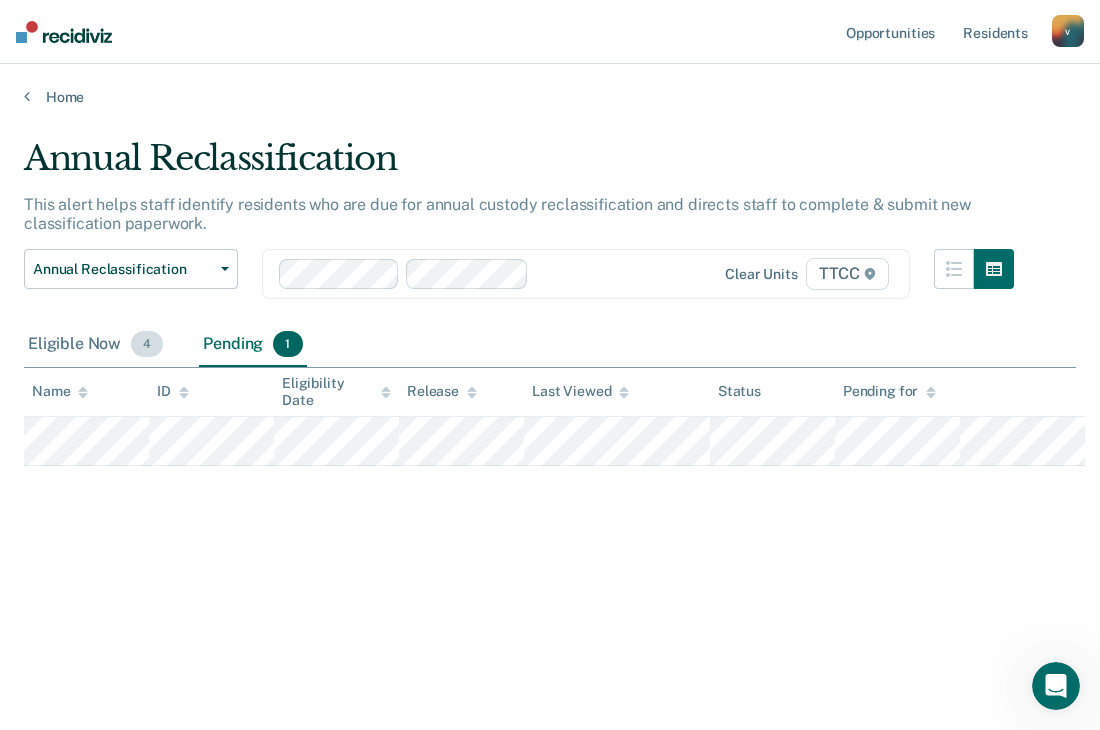 click on "Eligible Now 4" at bounding box center (95, 345) 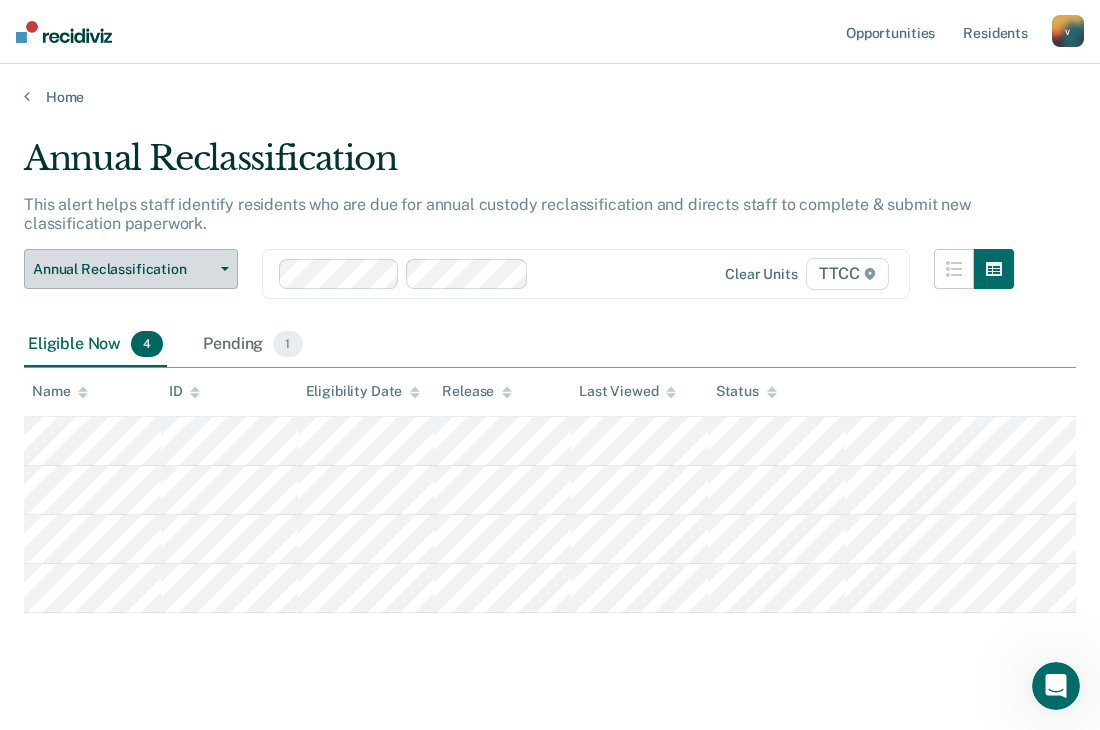 click on "Annual Reclassification" at bounding box center (131, 269) 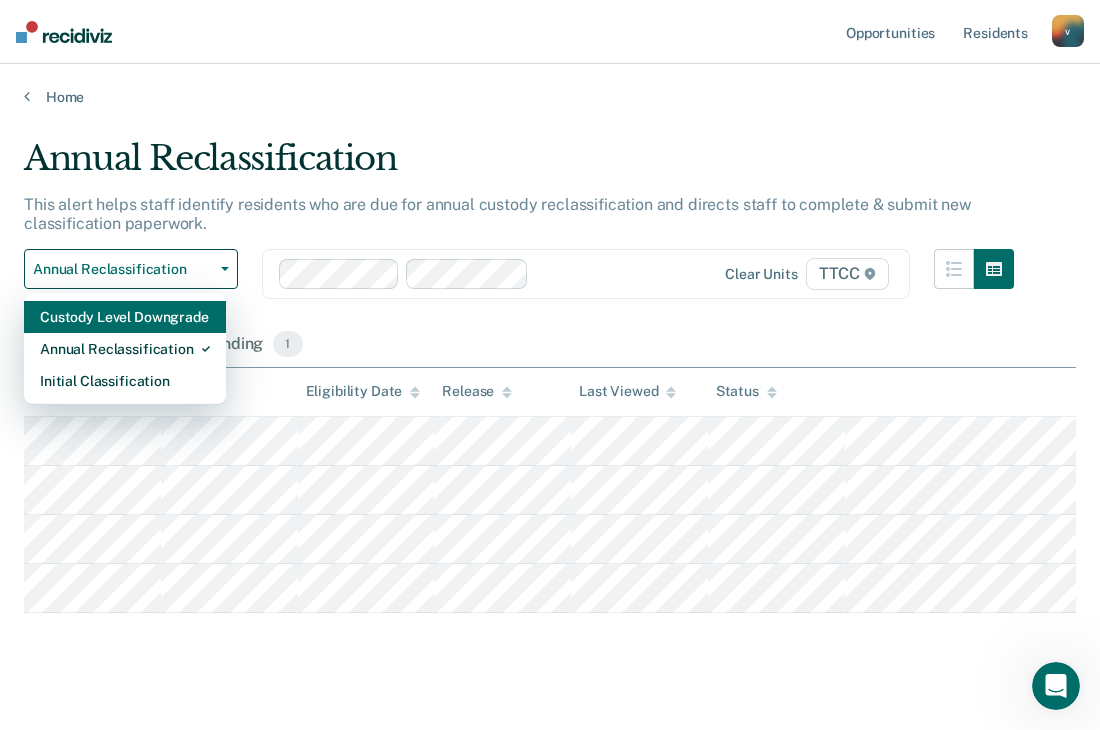 click on "Custody Level Downgrade" at bounding box center (125, 317) 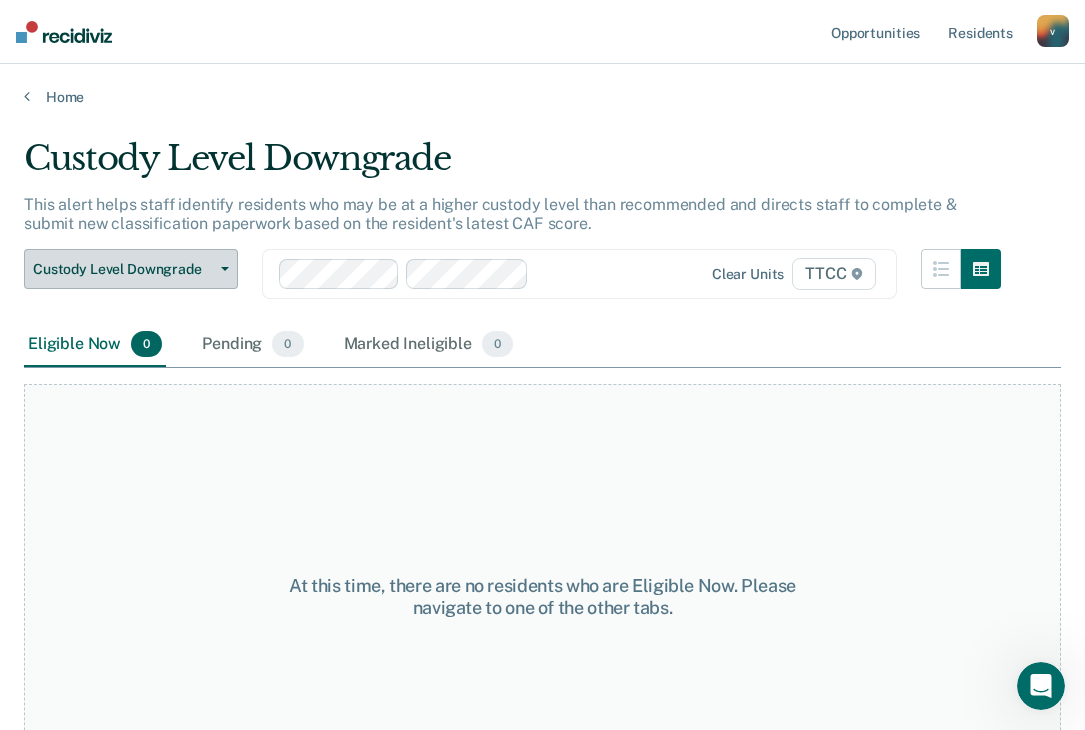click on "Custody Level Downgrade" at bounding box center [131, 269] 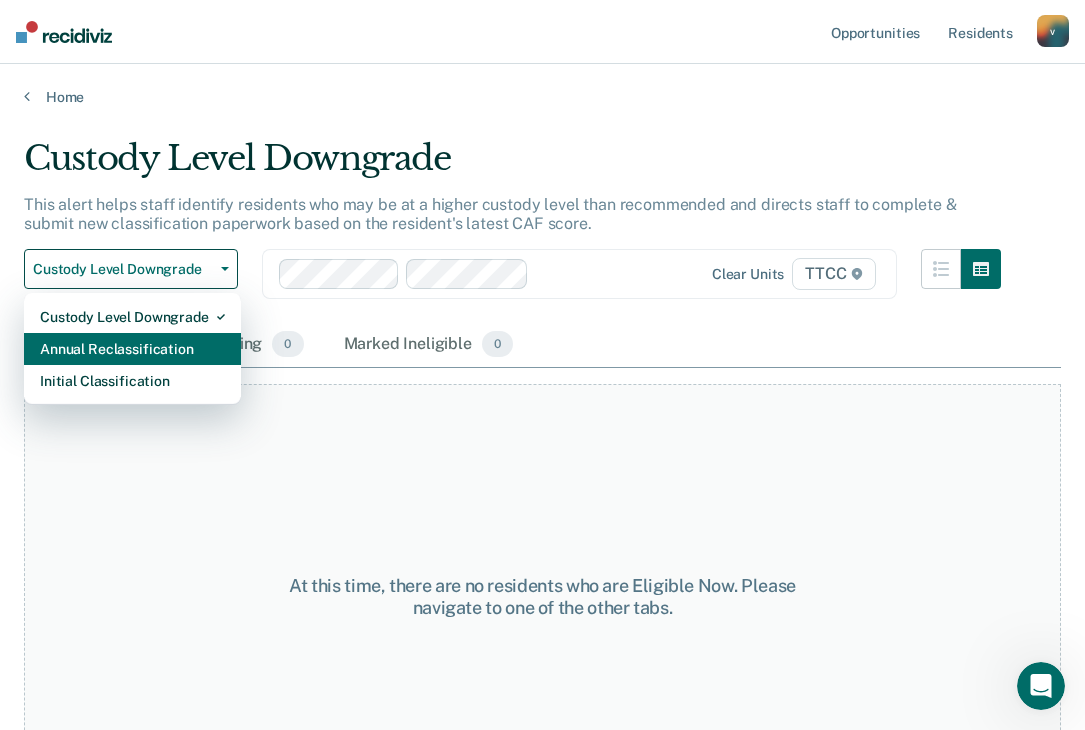 click on "Annual Reclassification" at bounding box center (132, 349) 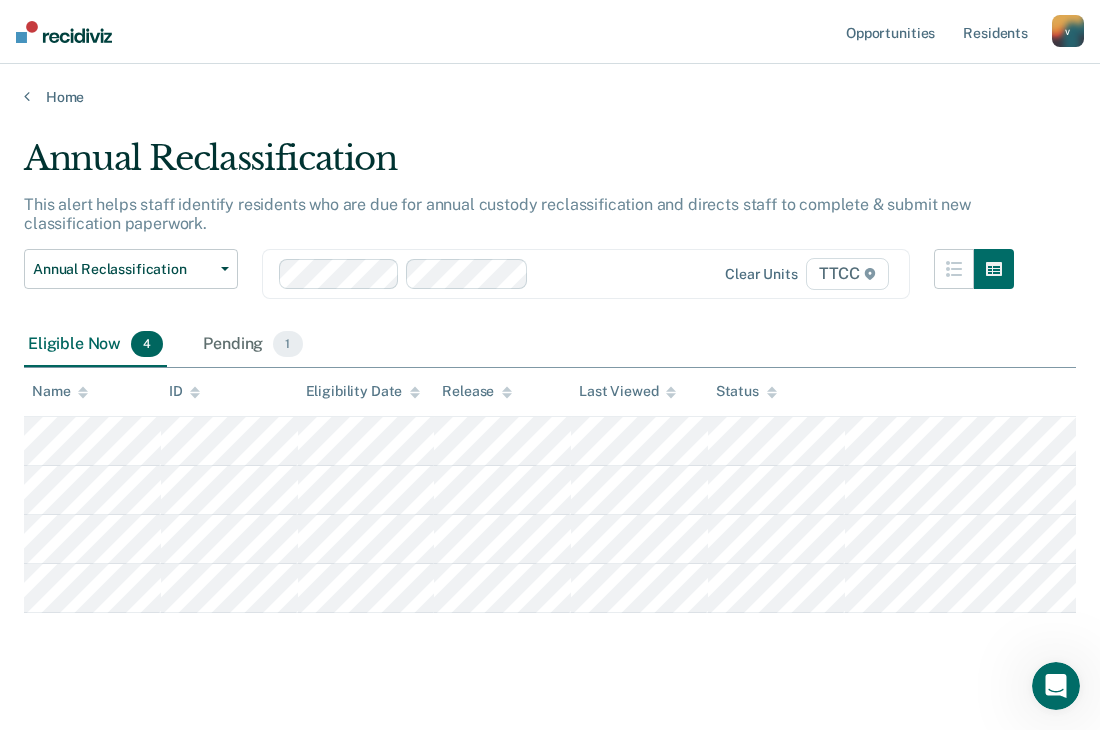 click on "Eligible Now 4 Pending 1" at bounding box center (550, 345) 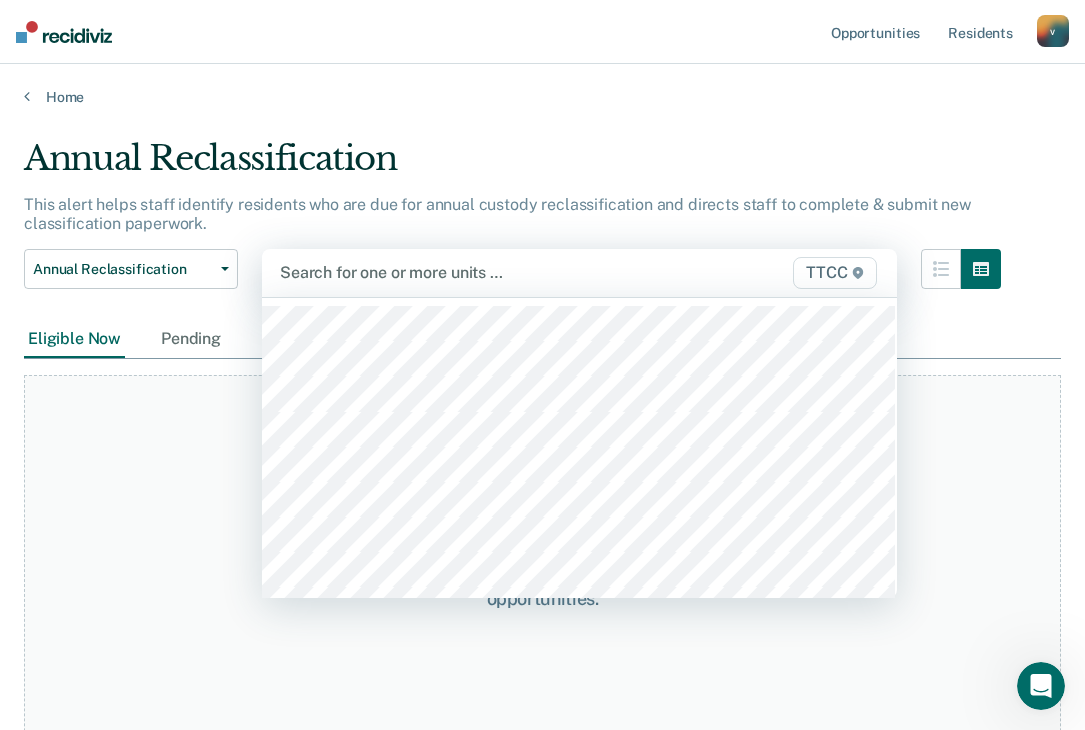 click at bounding box center (489, 272) 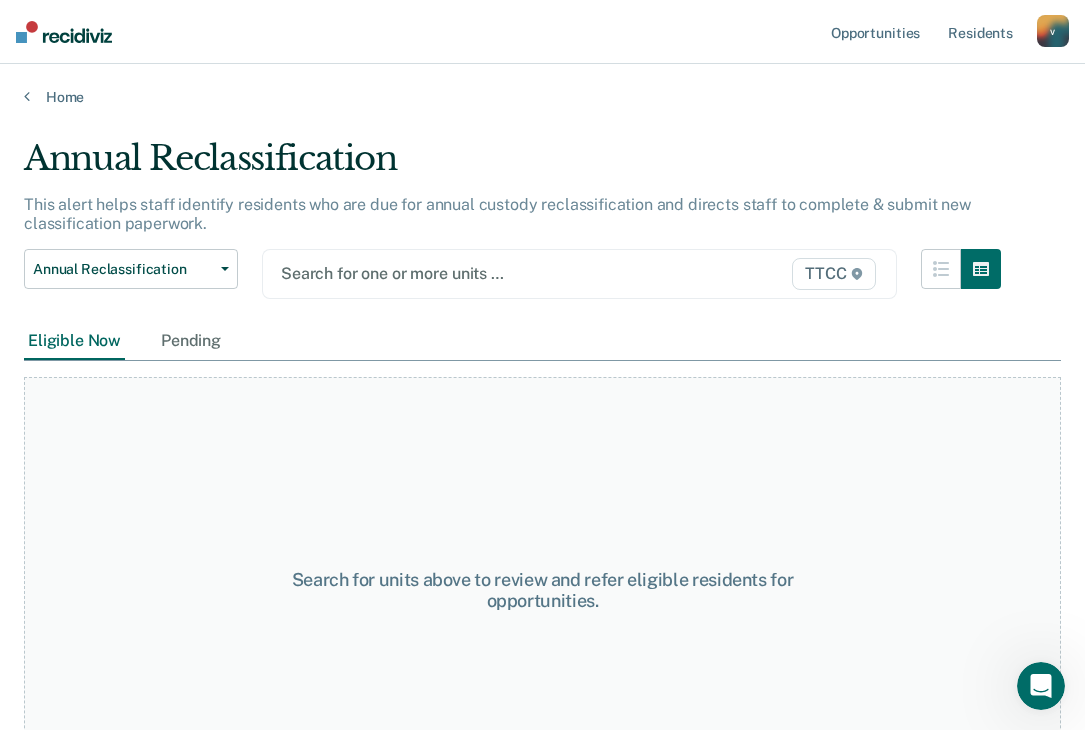 click at bounding box center (489, 273) 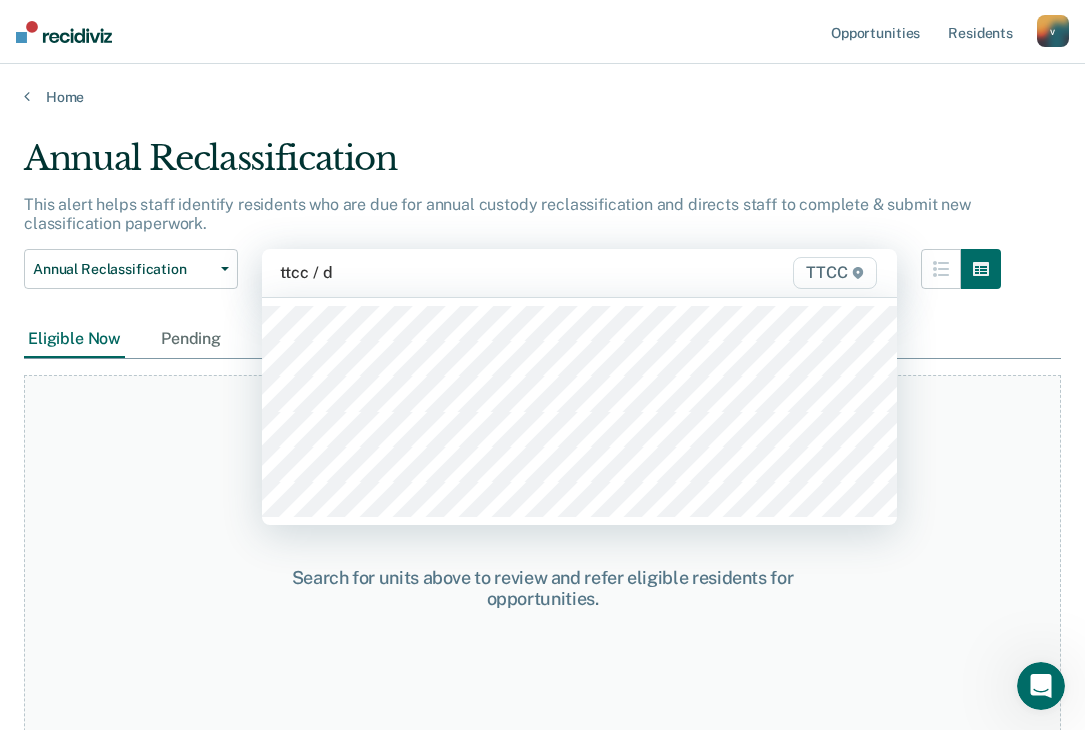type on "ttcc / da" 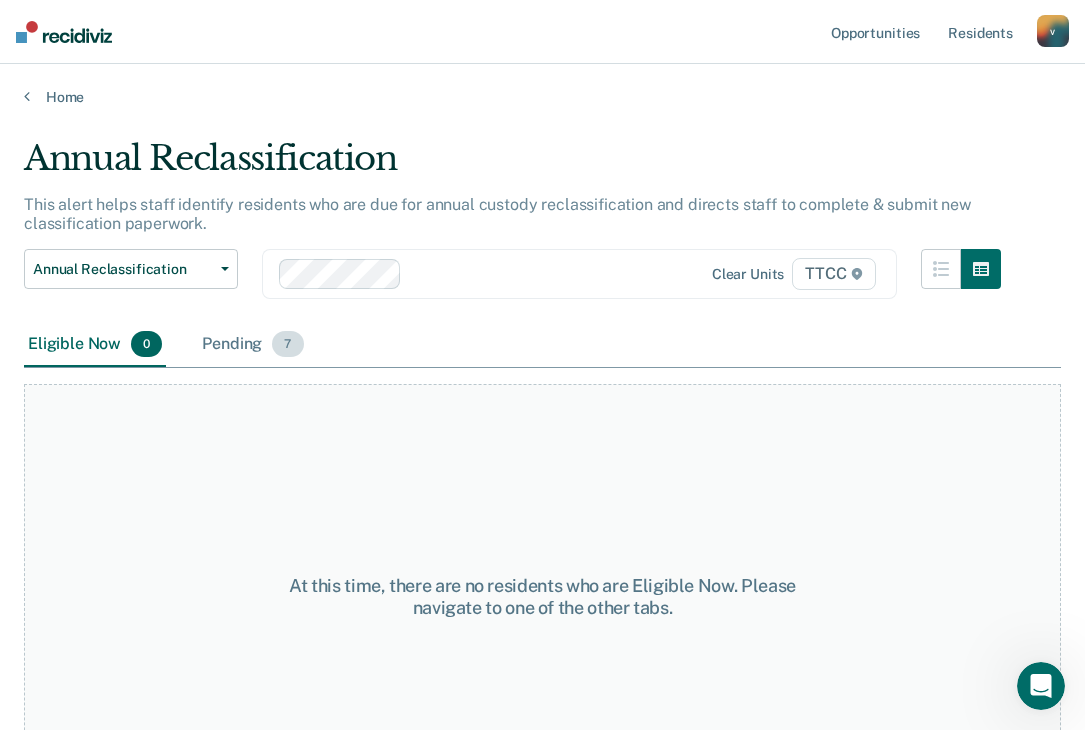 click on "Pending 7" at bounding box center [252, 345] 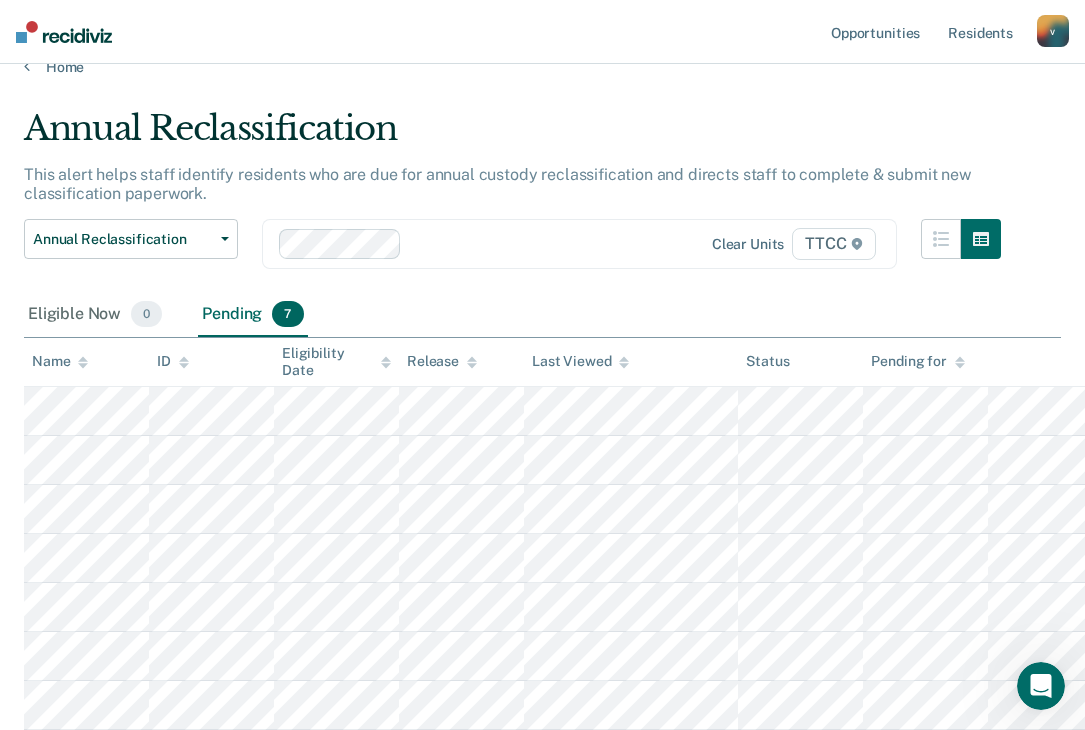 scroll, scrollTop: 0, scrollLeft: 0, axis: both 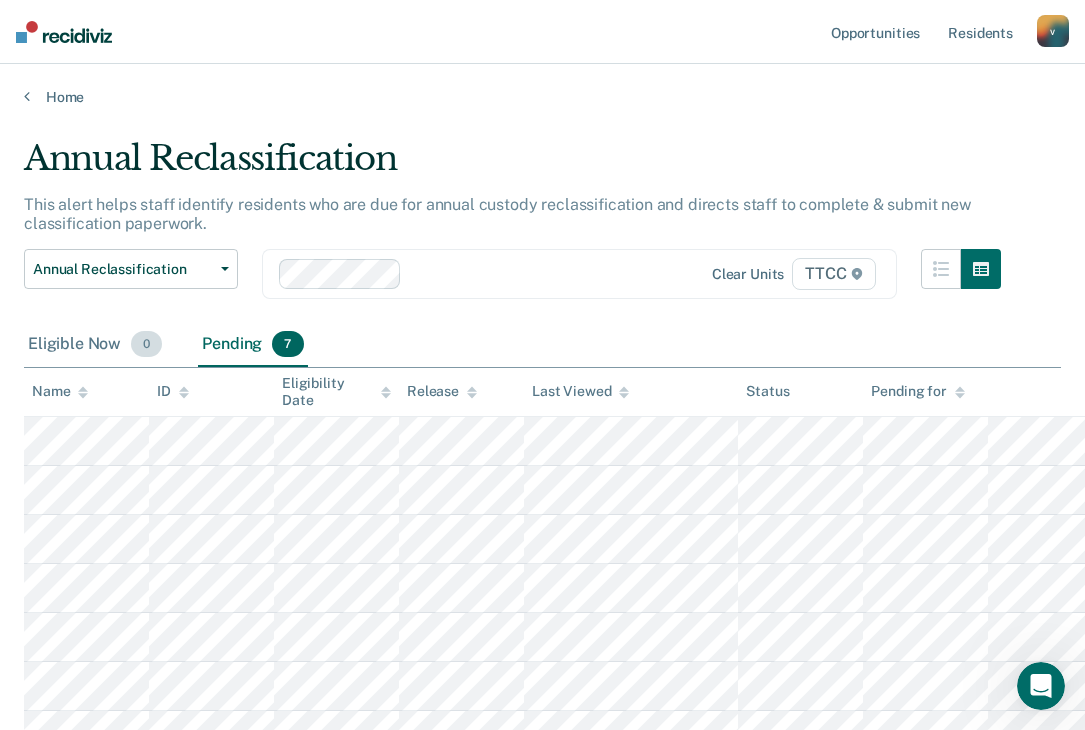 click on "Eligible Now 0" at bounding box center (95, 345) 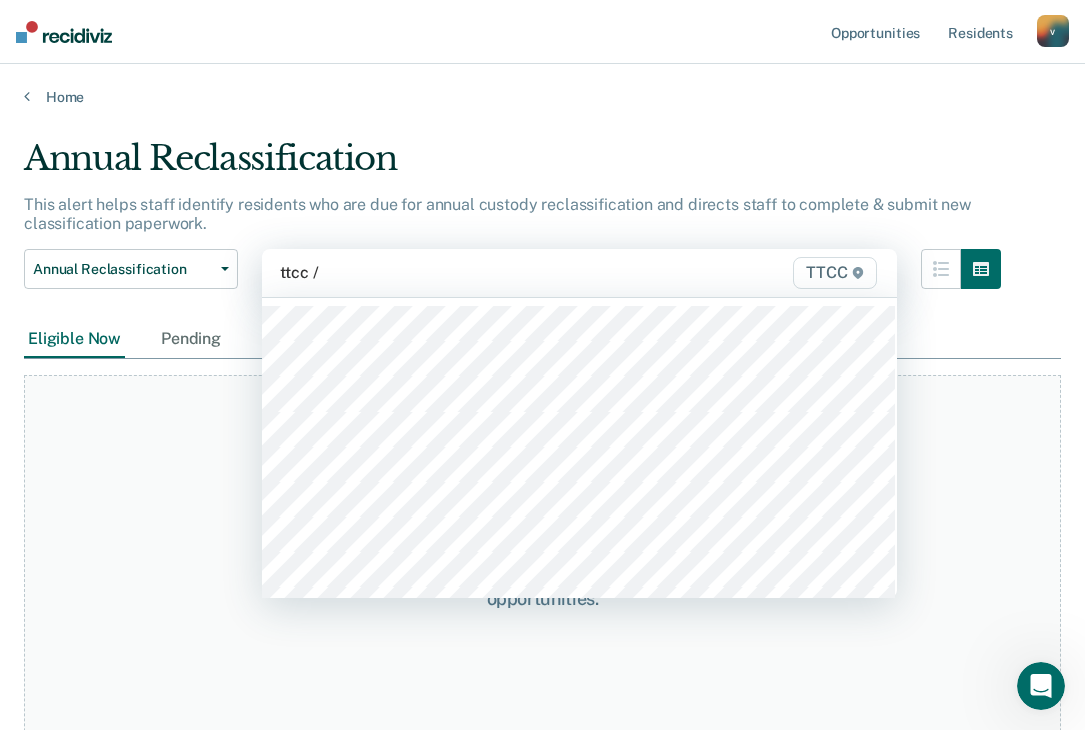 type on "ttcc /" 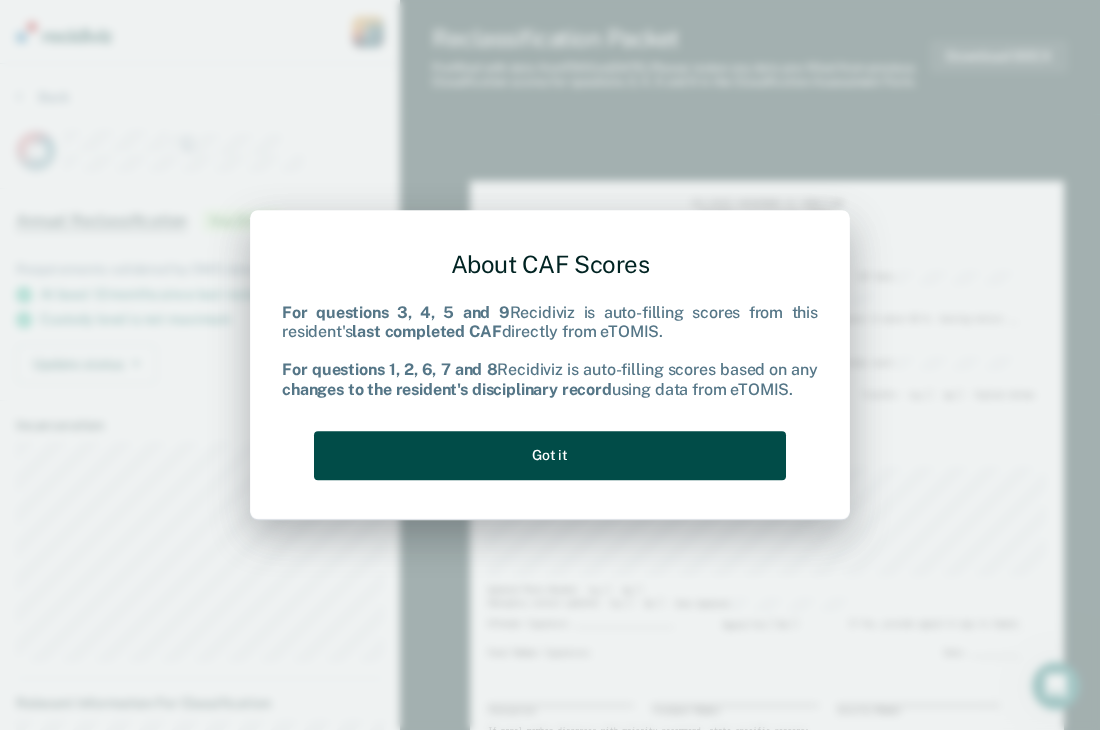 click on "Got it" at bounding box center (550, 455) 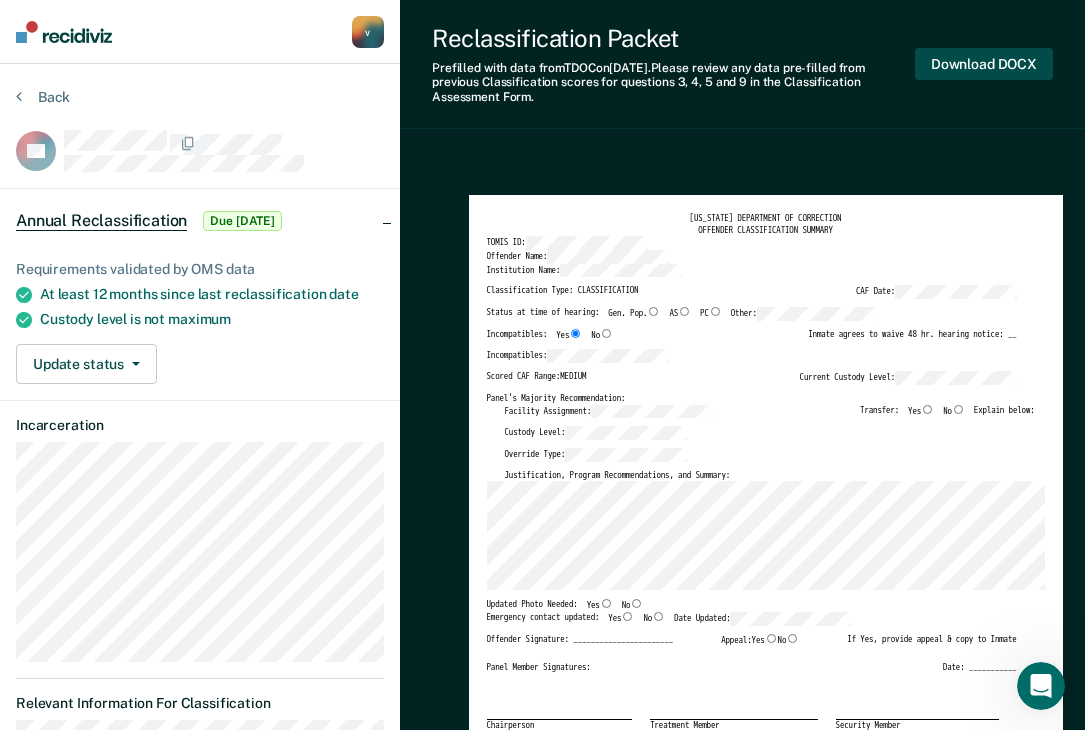 click on "Download DOCX" at bounding box center [984, 64] 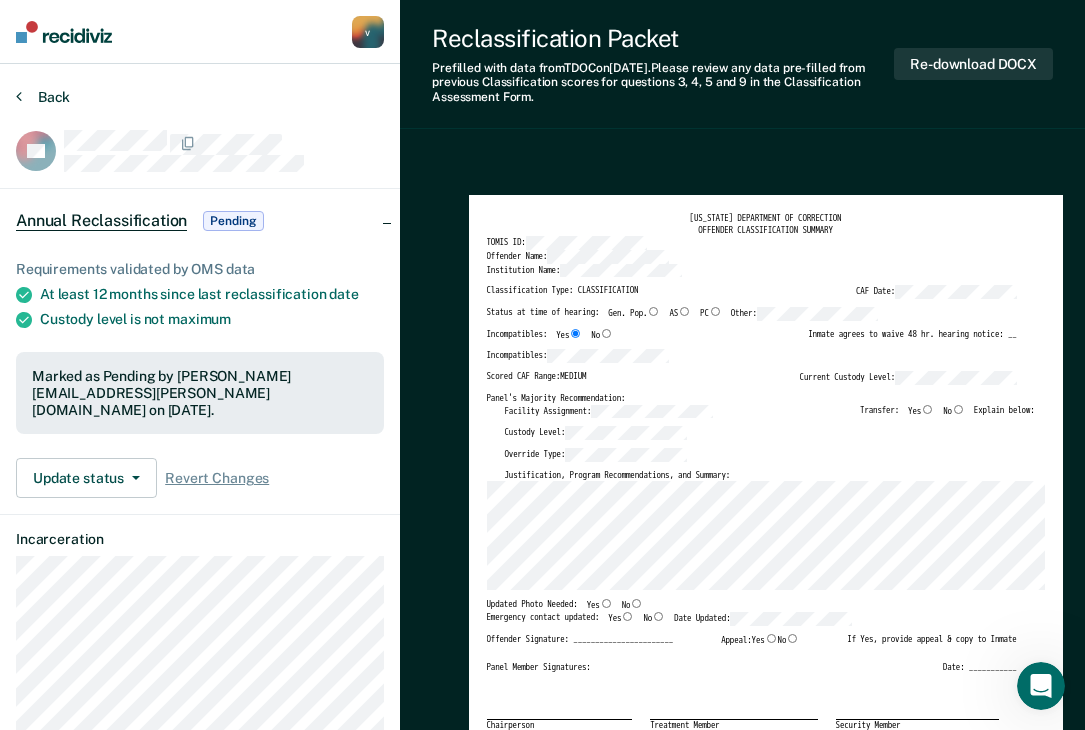 click on "Back" at bounding box center (43, 97) 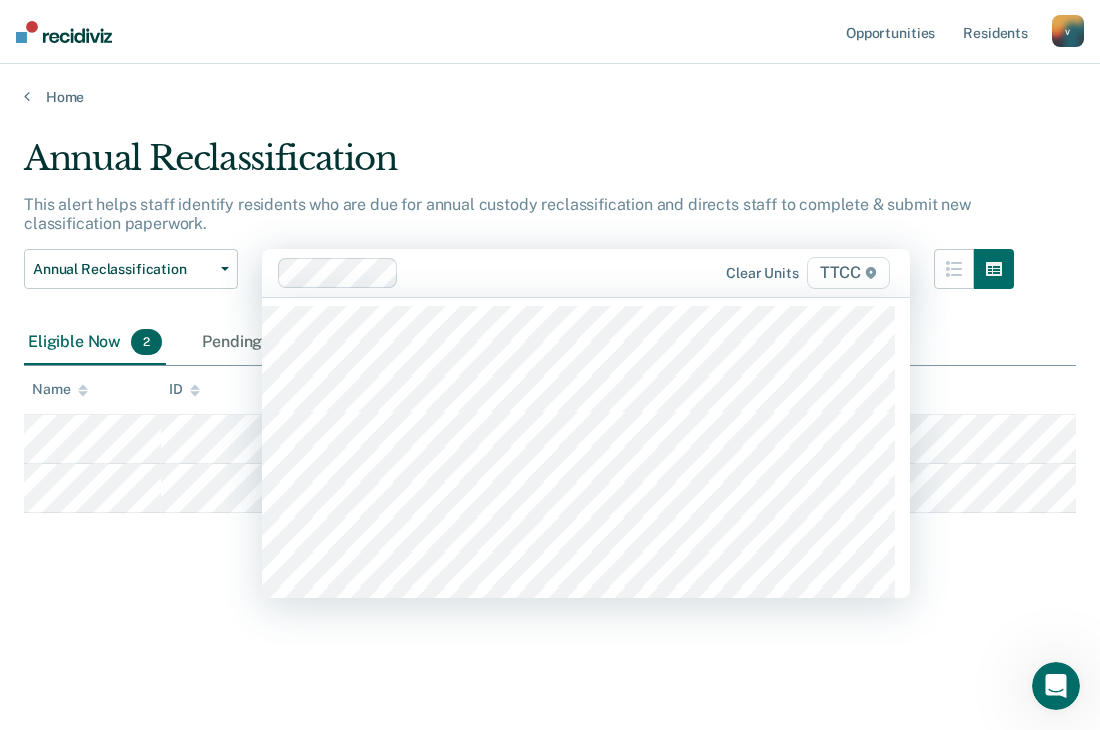 click at bounding box center [557, 272] 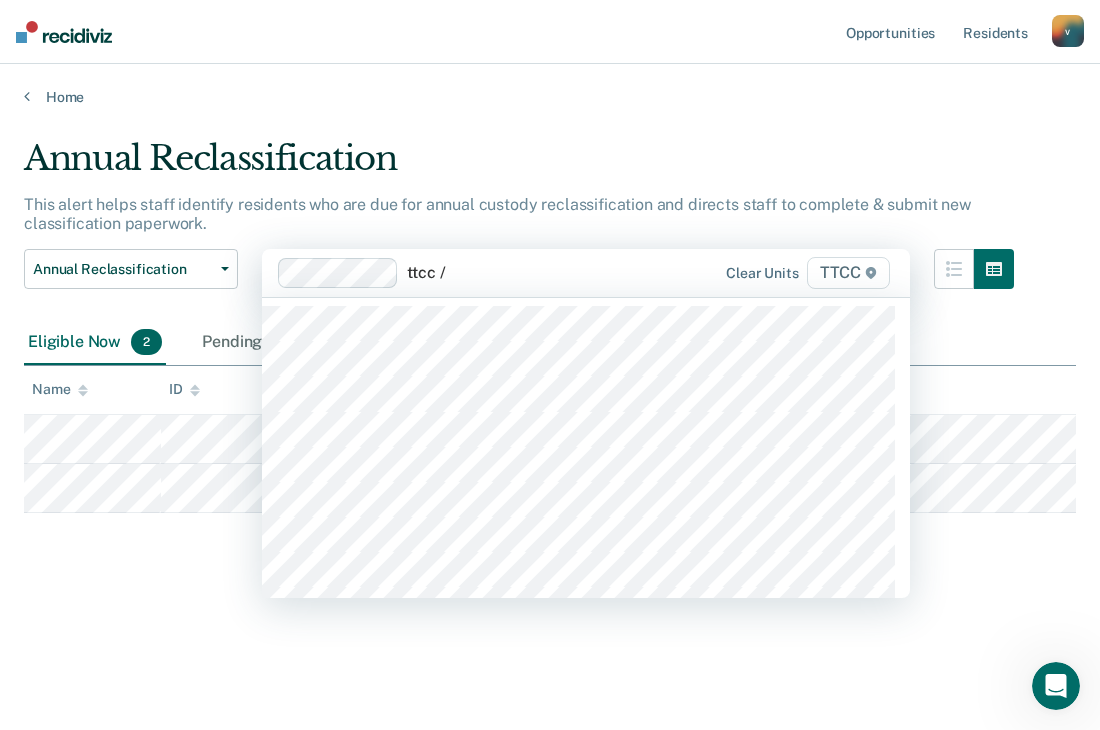 type on "ttcc /" 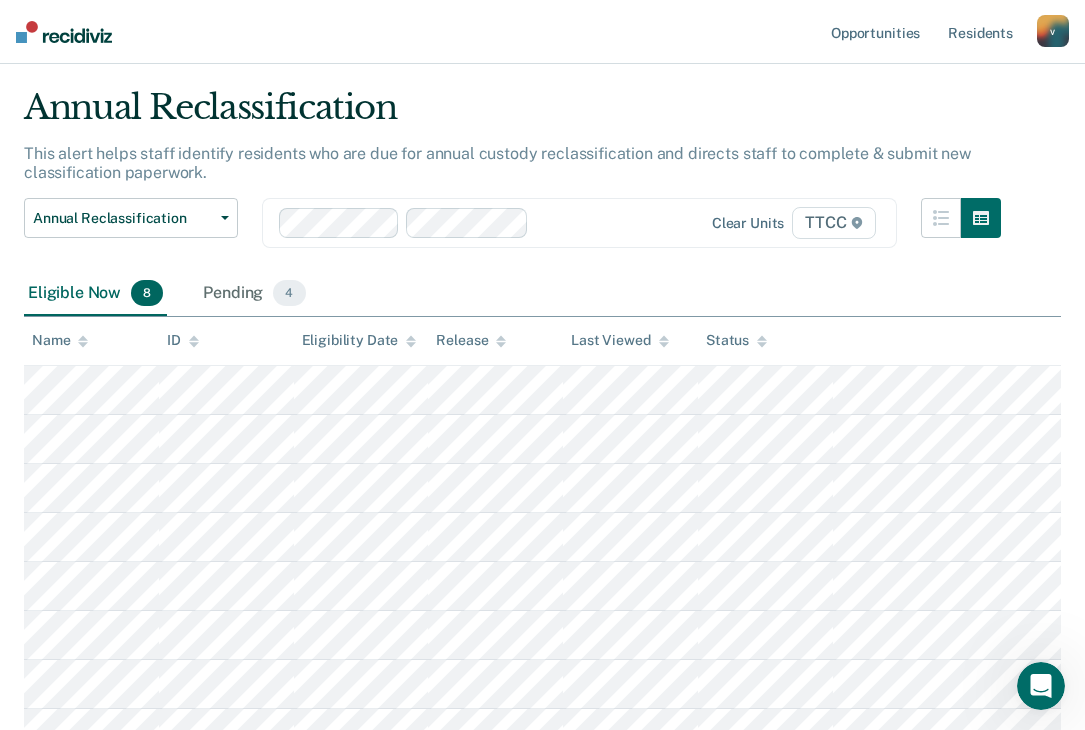 scroll, scrollTop: 79, scrollLeft: 0, axis: vertical 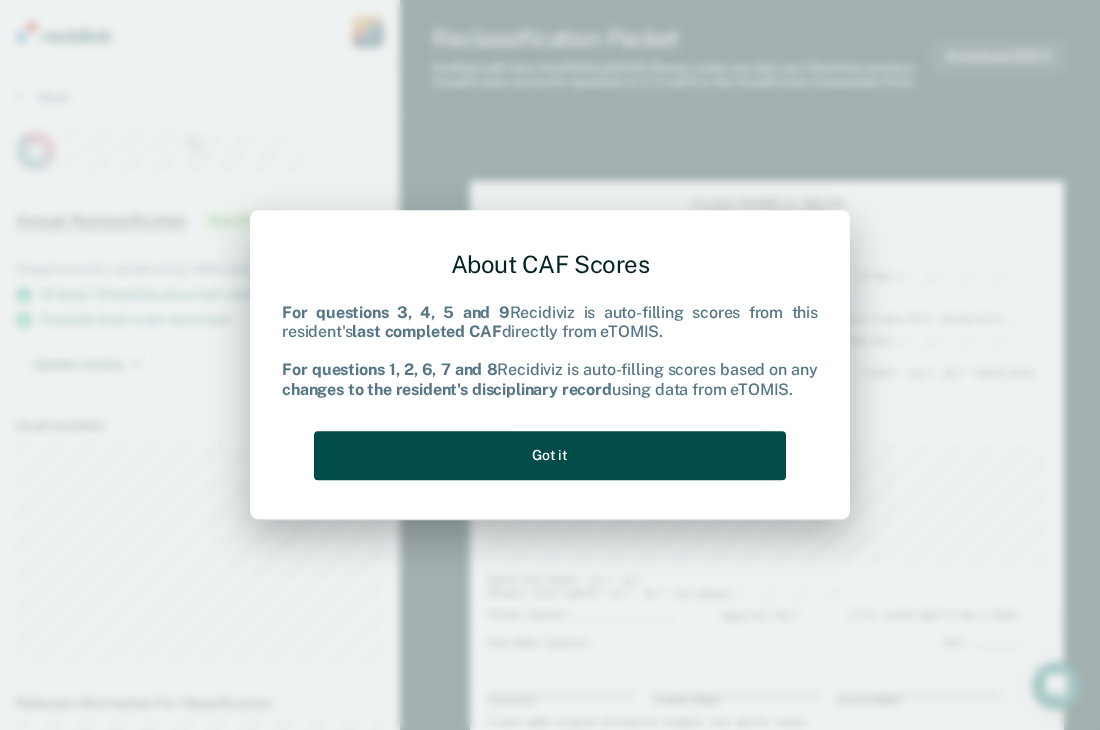 click on "Got it" at bounding box center (550, 455) 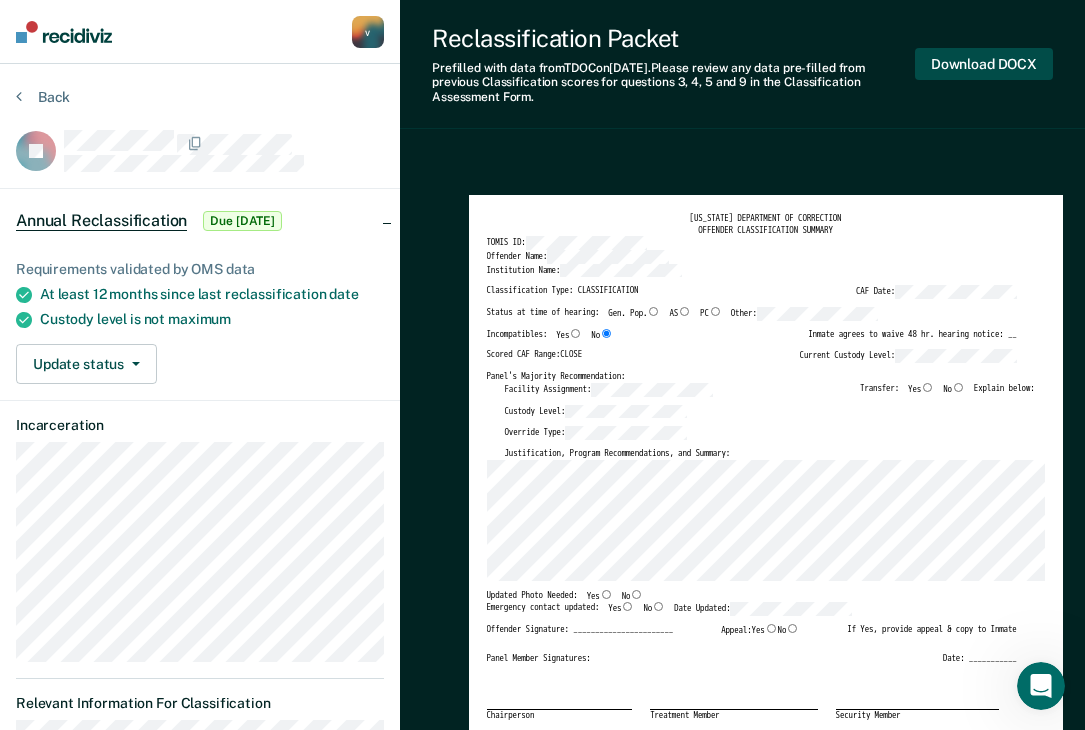 click on "Download DOCX" at bounding box center (984, 64) 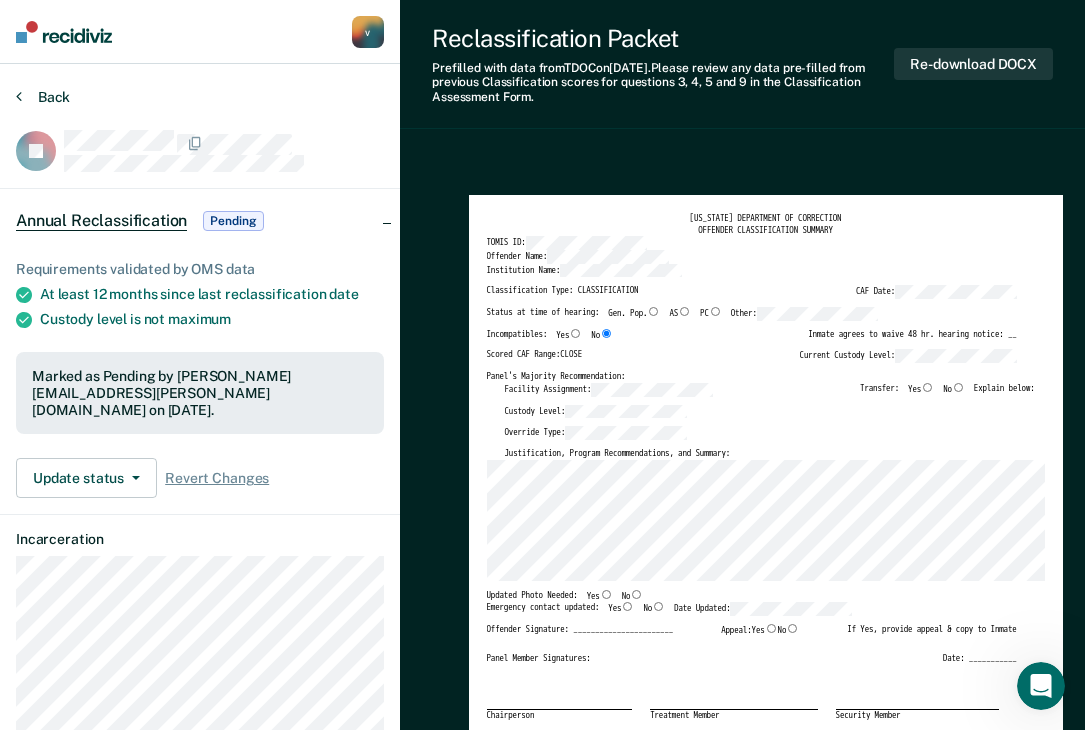click on "Back" at bounding box center (43, 97) 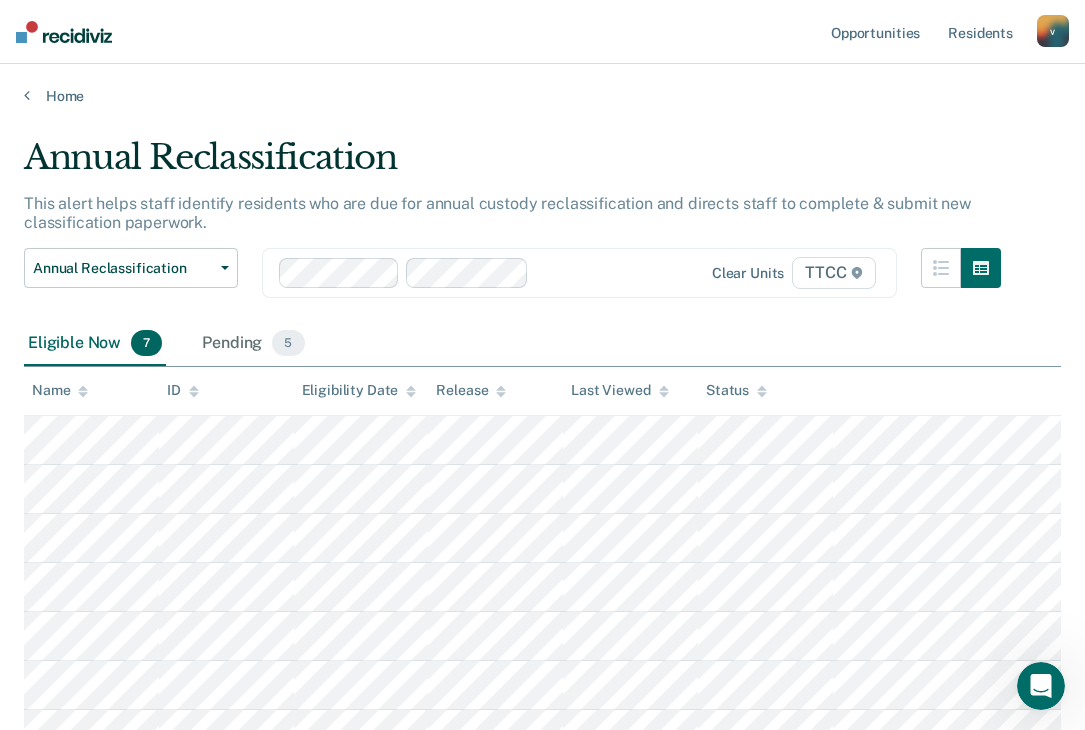 scroll, scrollTop: 0, scrollLeft: 0, axis: both 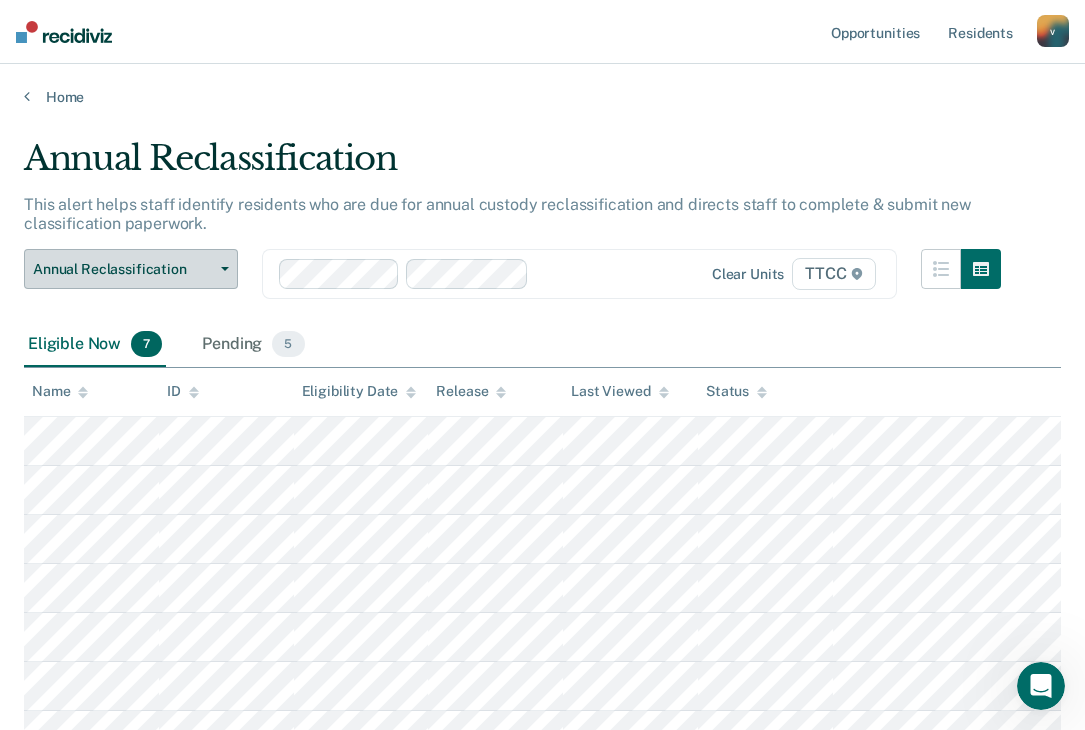 click on "Annual Reclassification" at bounding box center (131, 269) 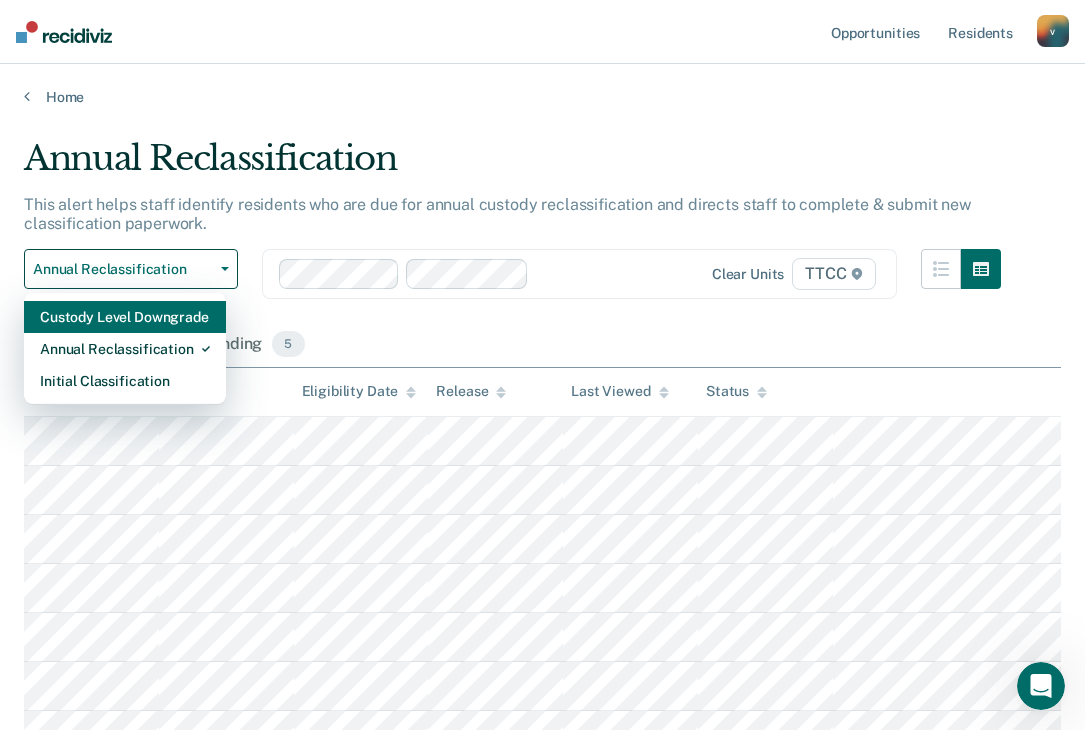 click on "Custody Level Downgrade" at bounding box center [125, 317] 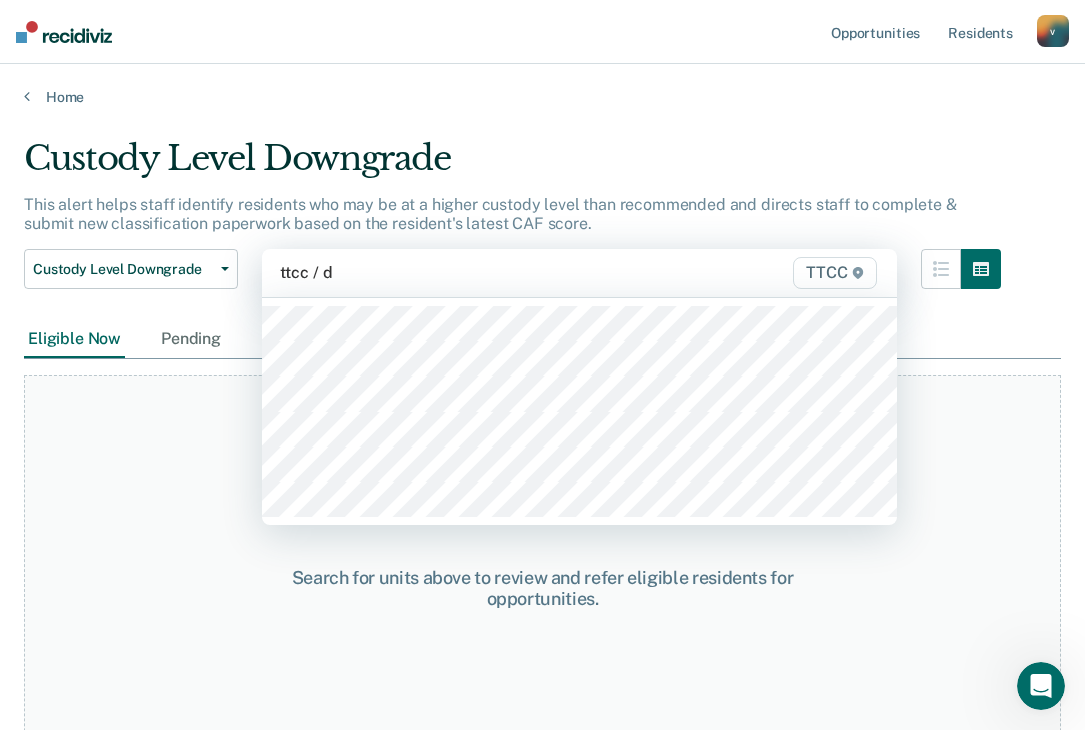 type on "ttcc / da" 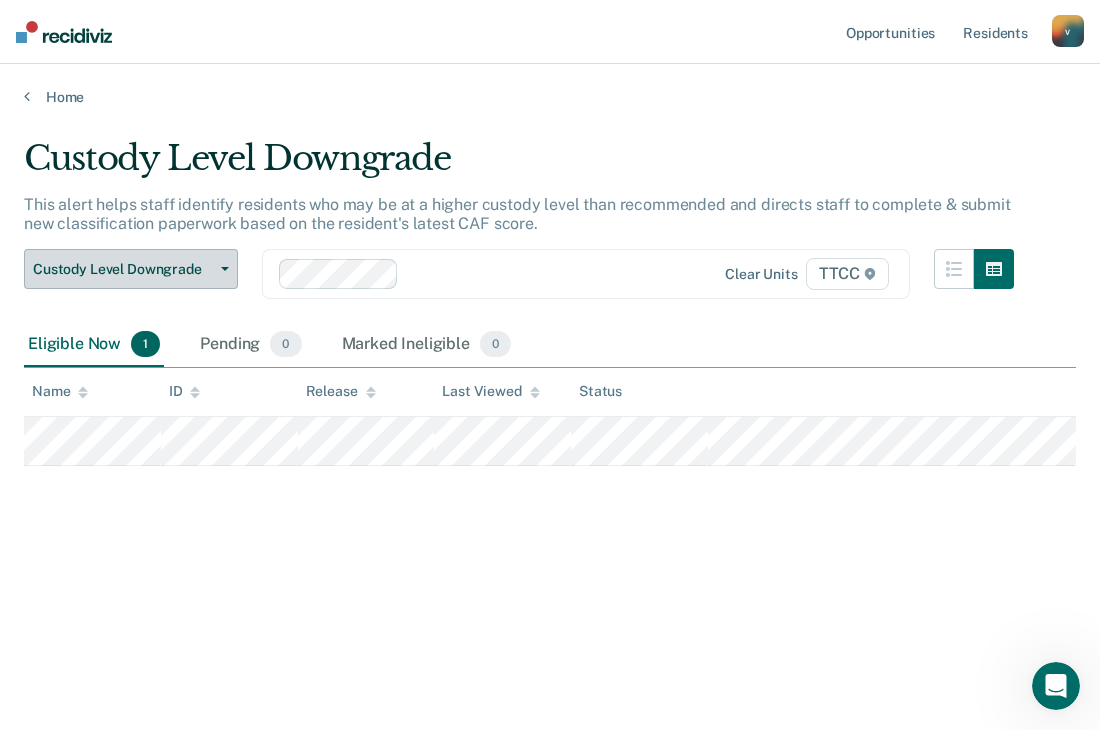 click on "Custody Level Downgrade" at bounding box center (123, 269) 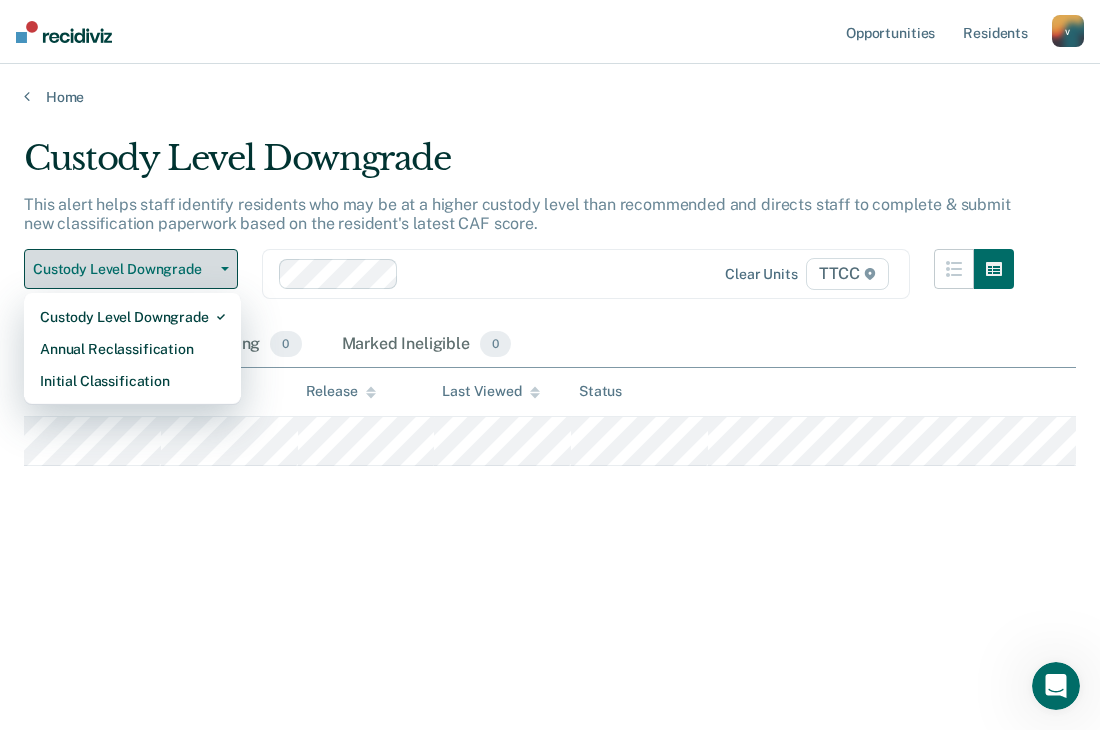 click on "Custody Level Downgrade" at bounding box center (123, 269) 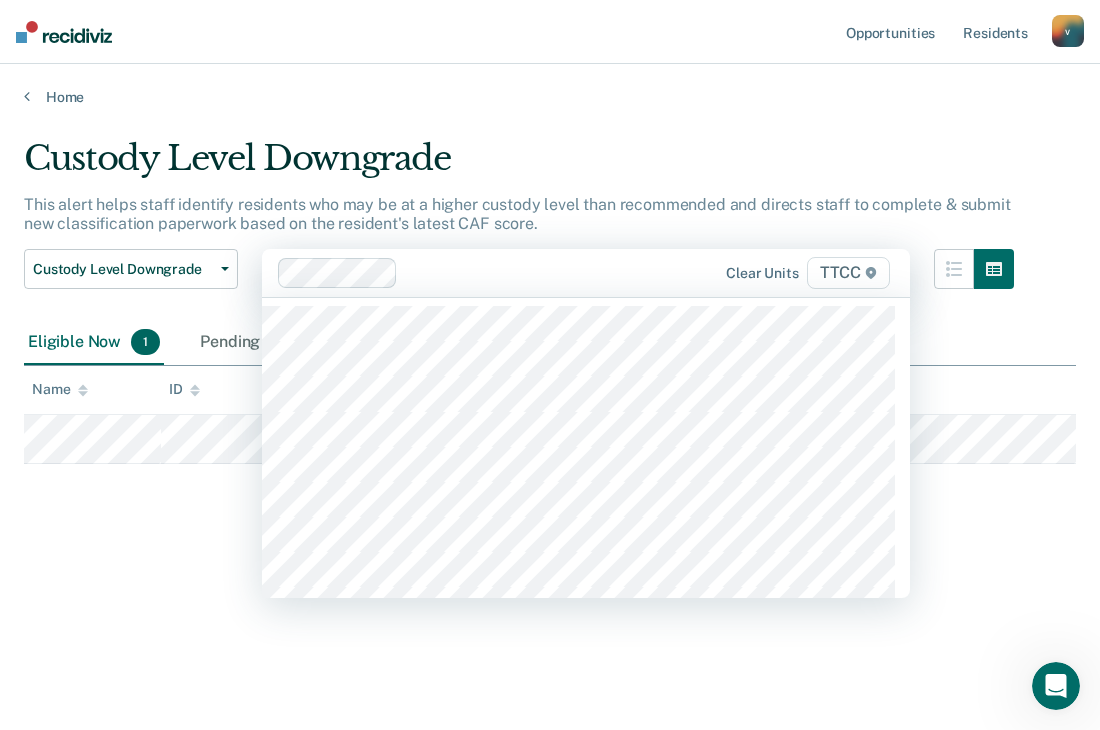 click at bounding box center (556, 272) 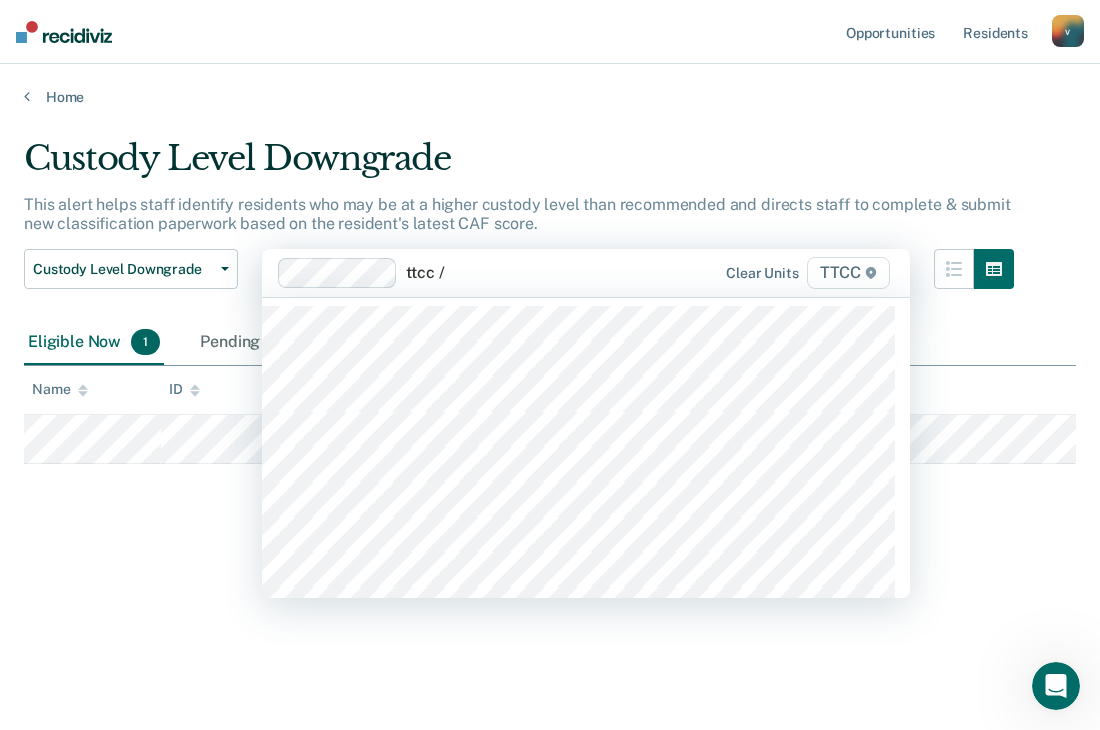type on "ttcc / d" 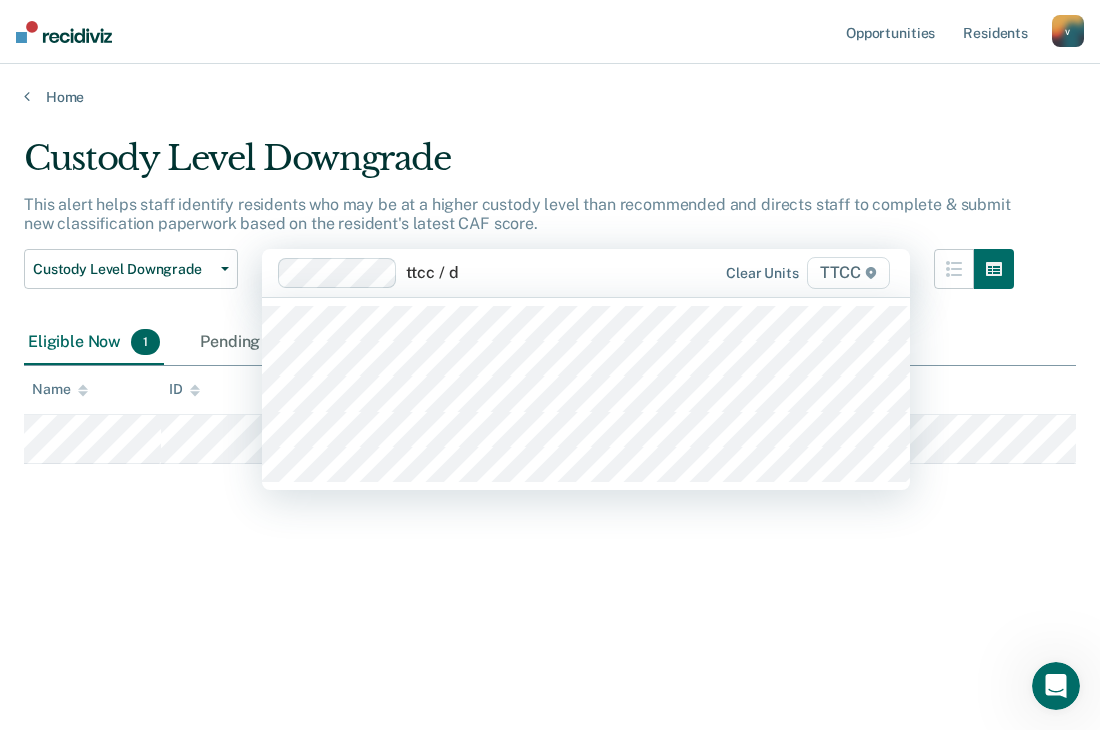 type 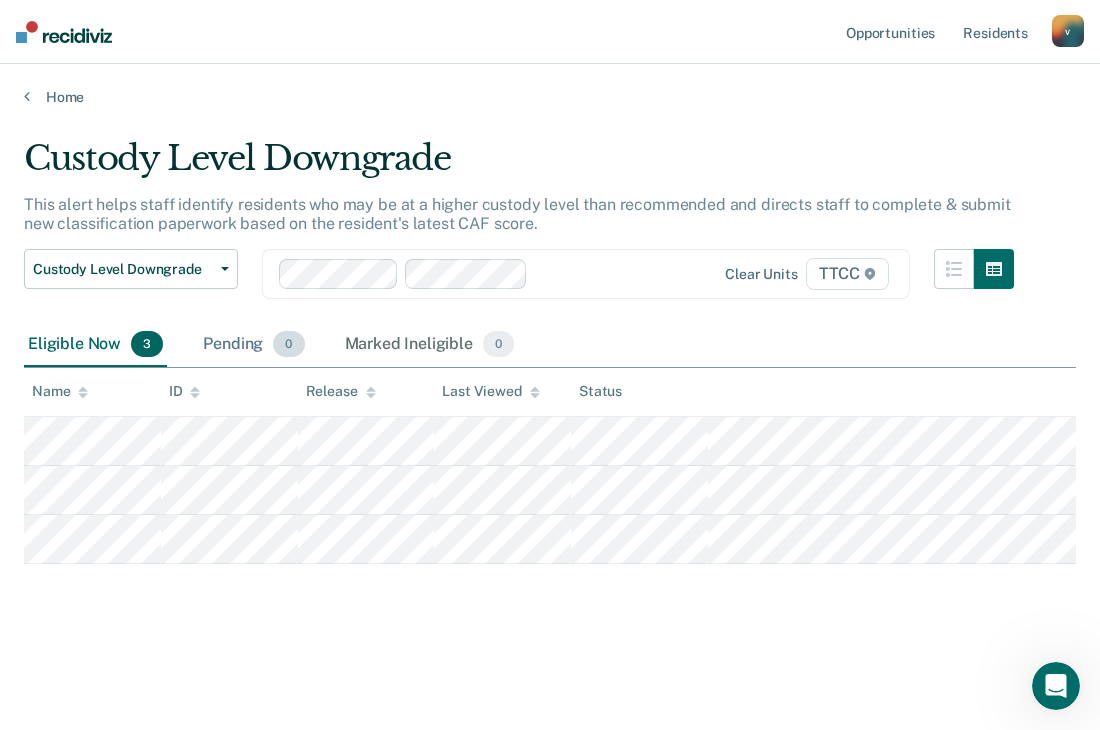 click on "Pending 0" at bounding box center (253, 345) 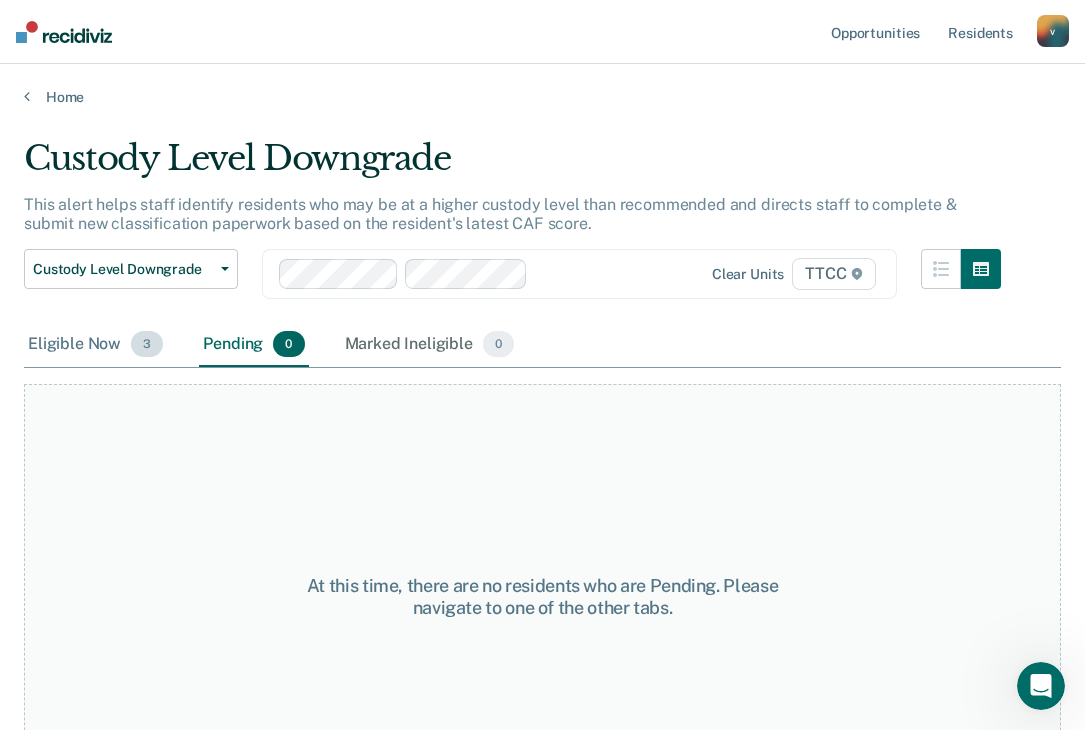 click on "Eligible Now 3" at bounding box center [95, 345] 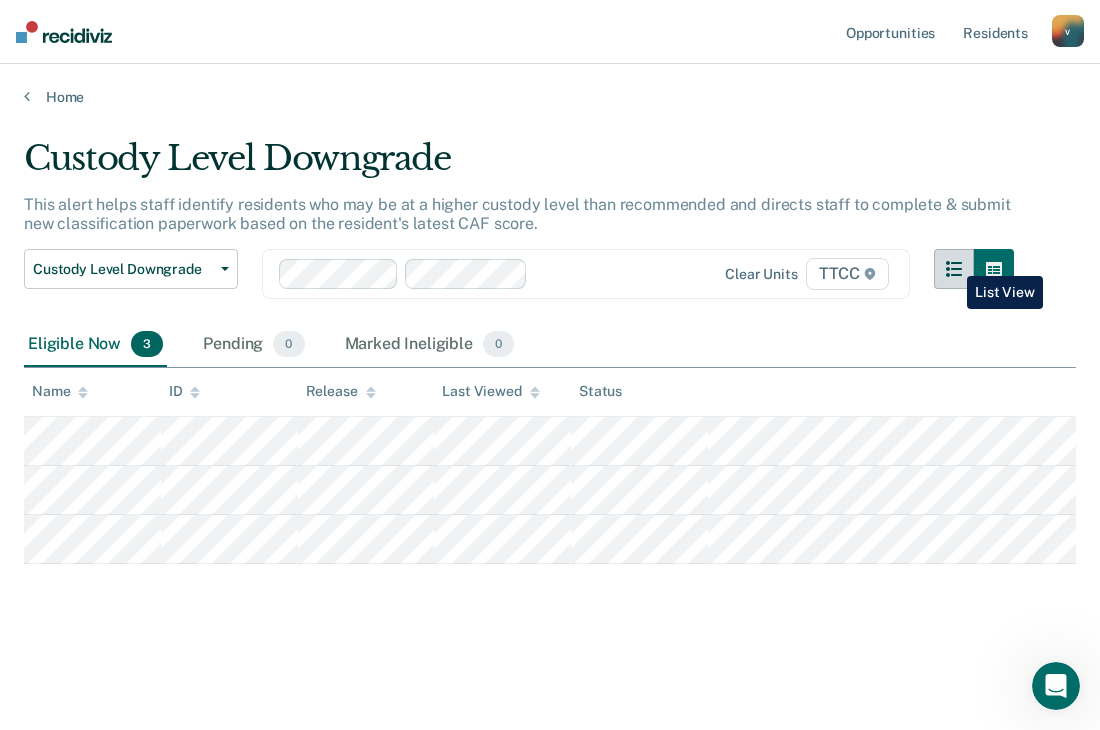 click 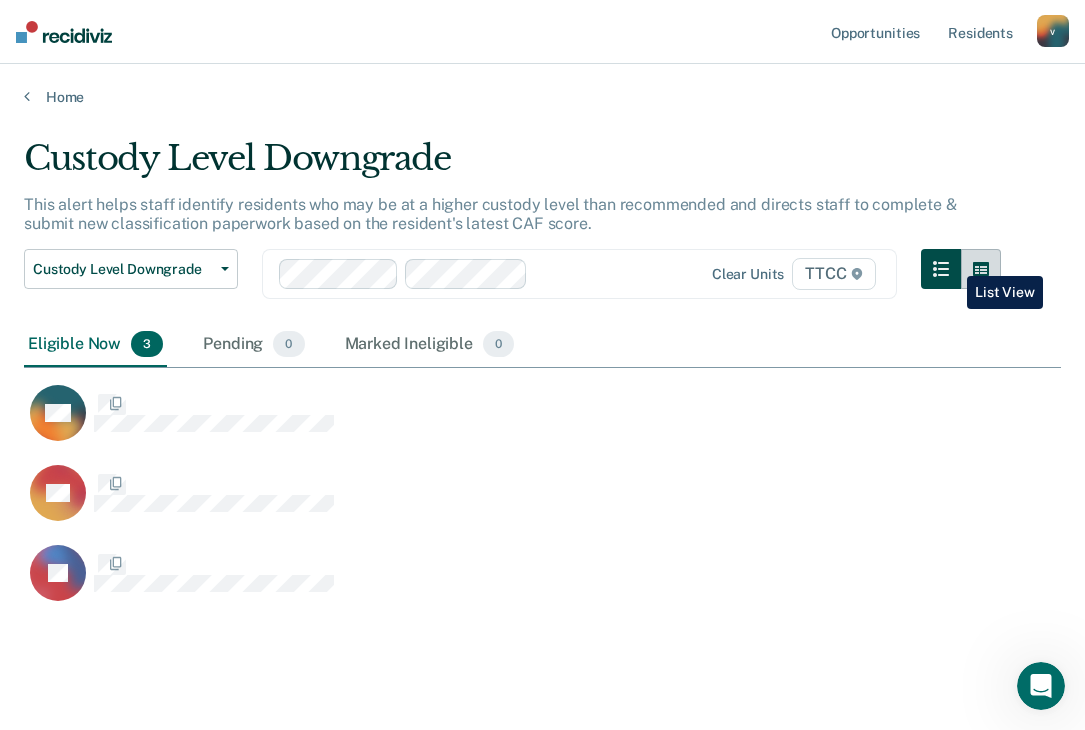scroll, scrollTop: 16, scrollLeft: 16, axis: both 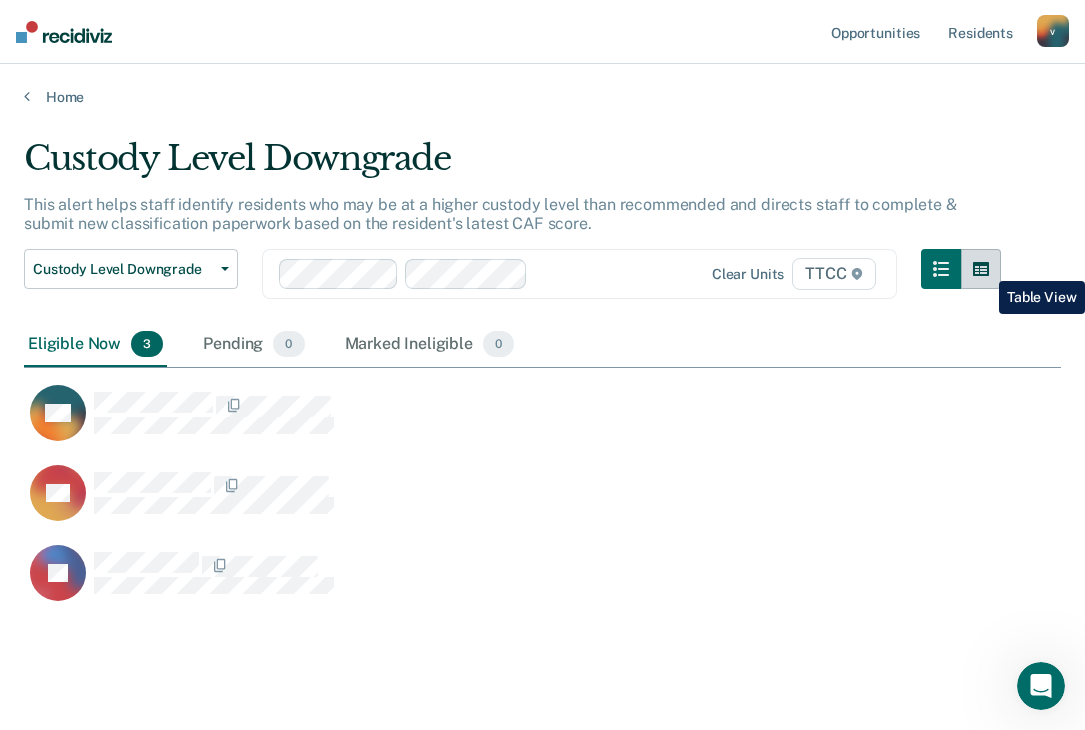 click at bounding box center [981, 269] 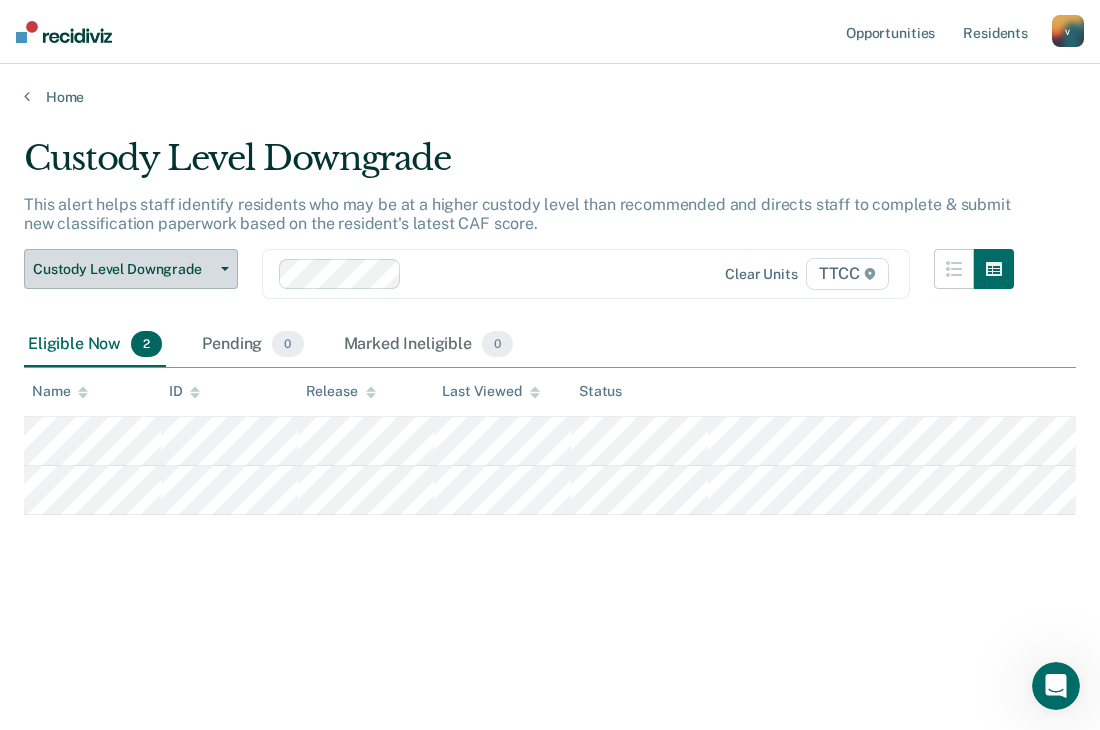 click on "Custody Level Downgrade" at bounding box center (123, 269) 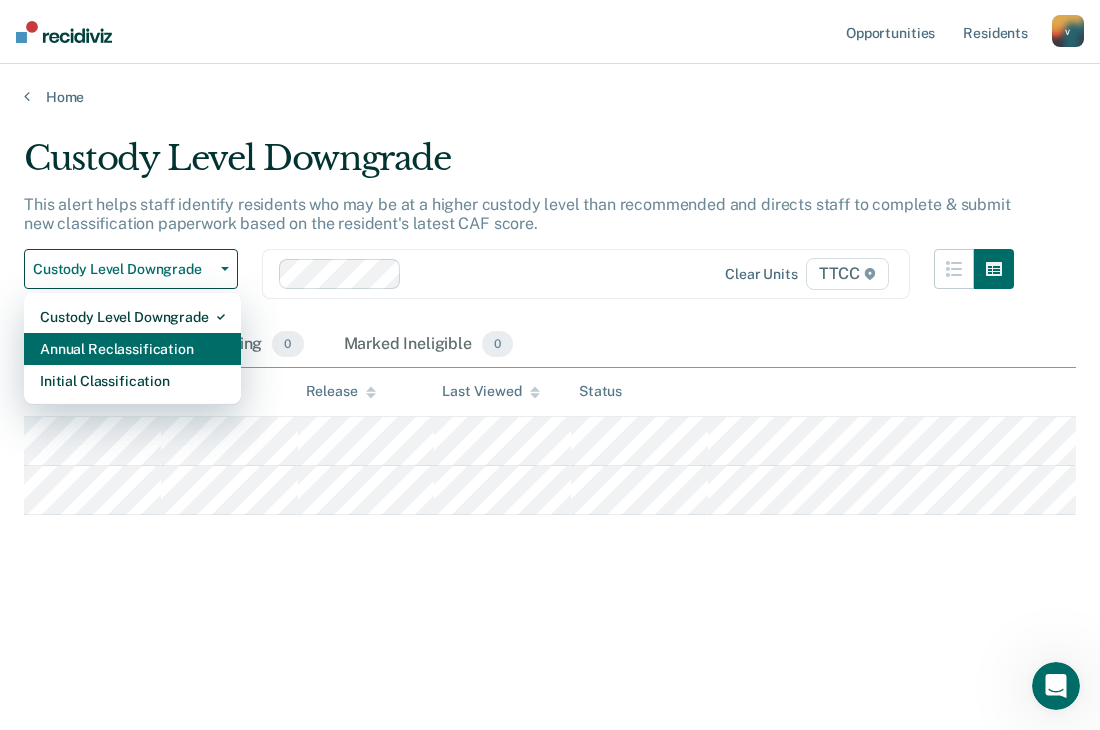 click on "Annual Reclassification" at bounding box center [132, 349] 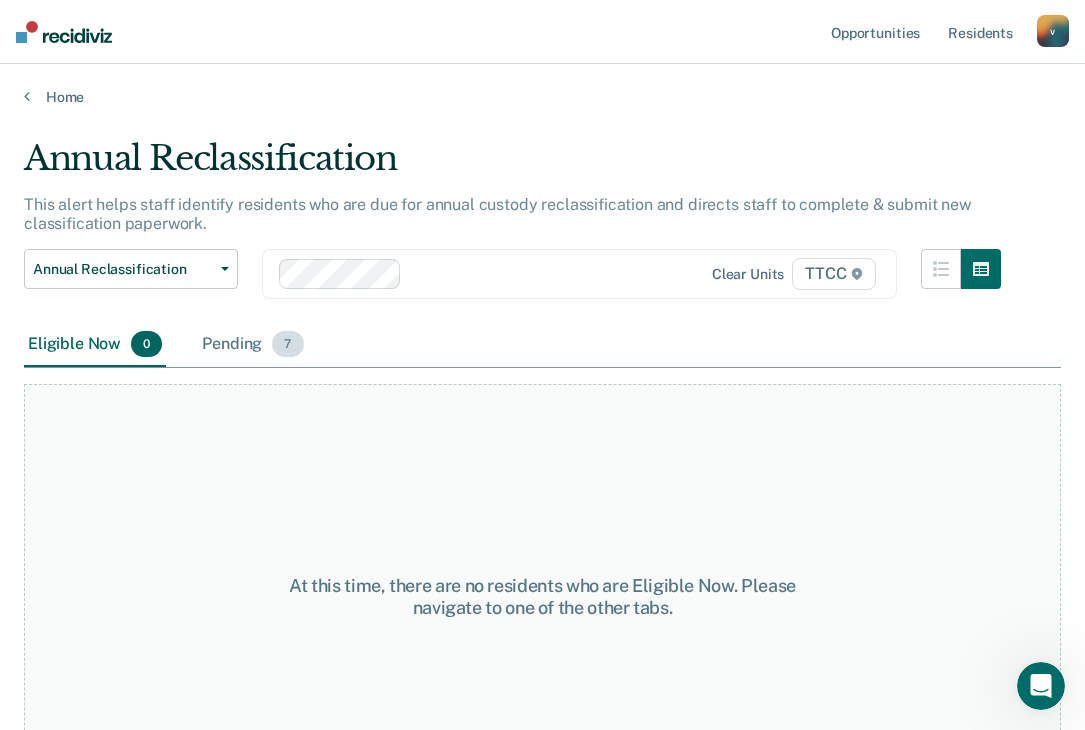 click on "Pending 7" at bounding box center [252, 345] 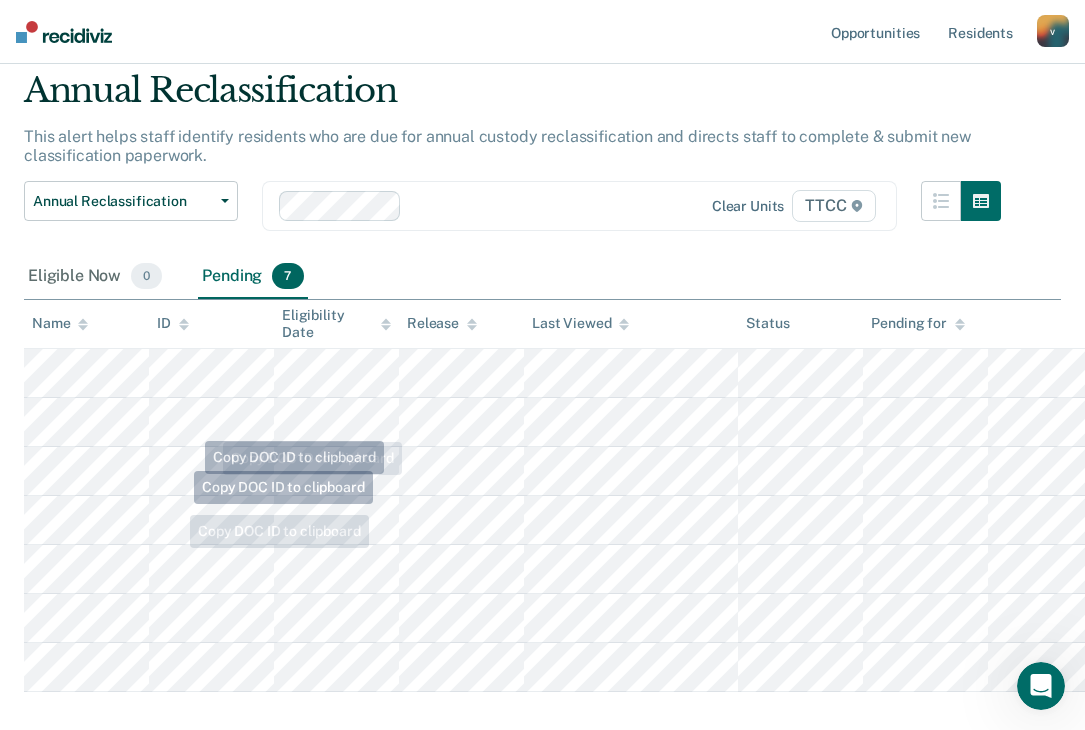 scroll, scrollTop: 174, scrollLeft: 0, axis: vertical 